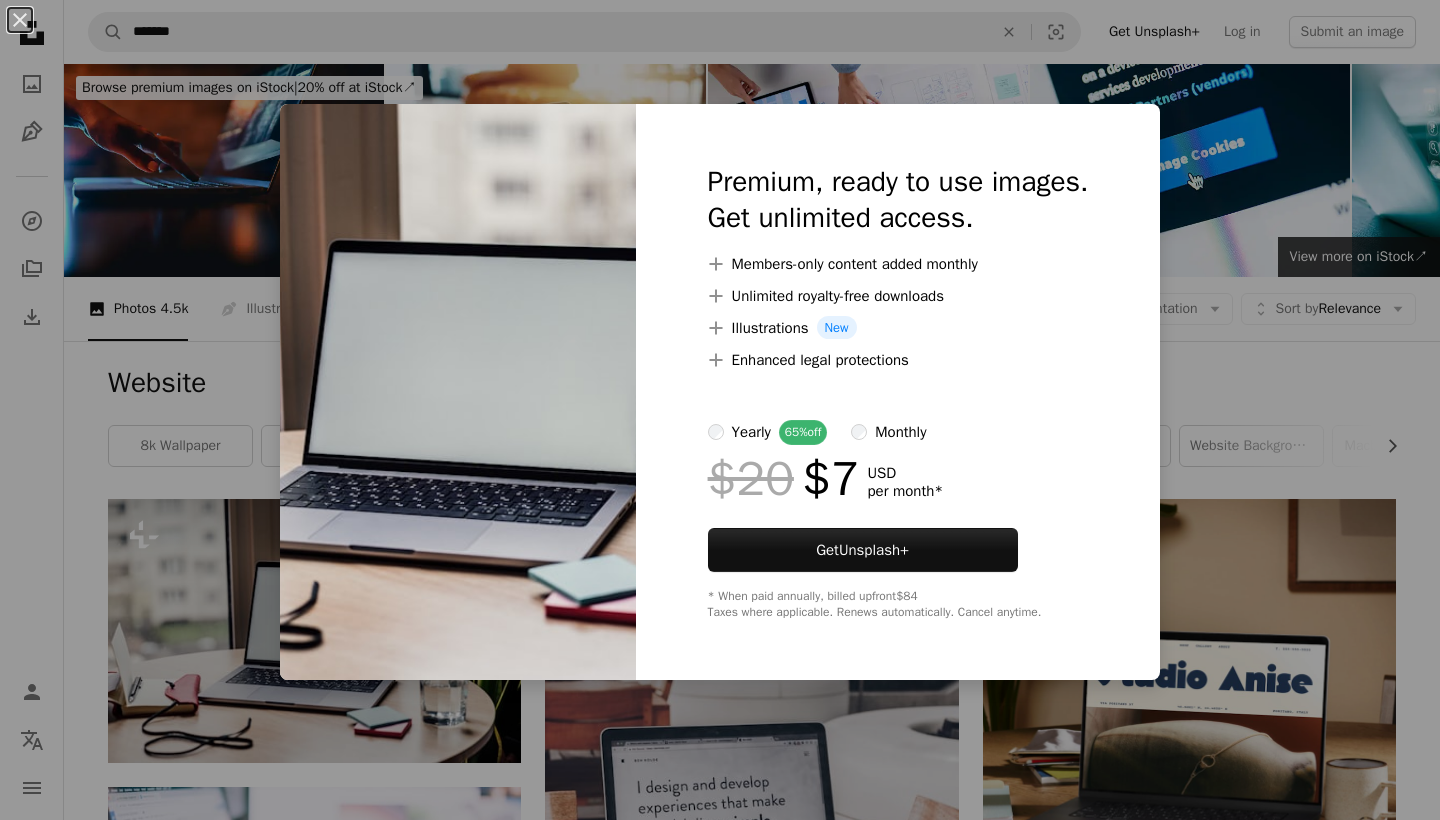 scroll, scrollTop: 16, scrollLeft: 8, axis: both 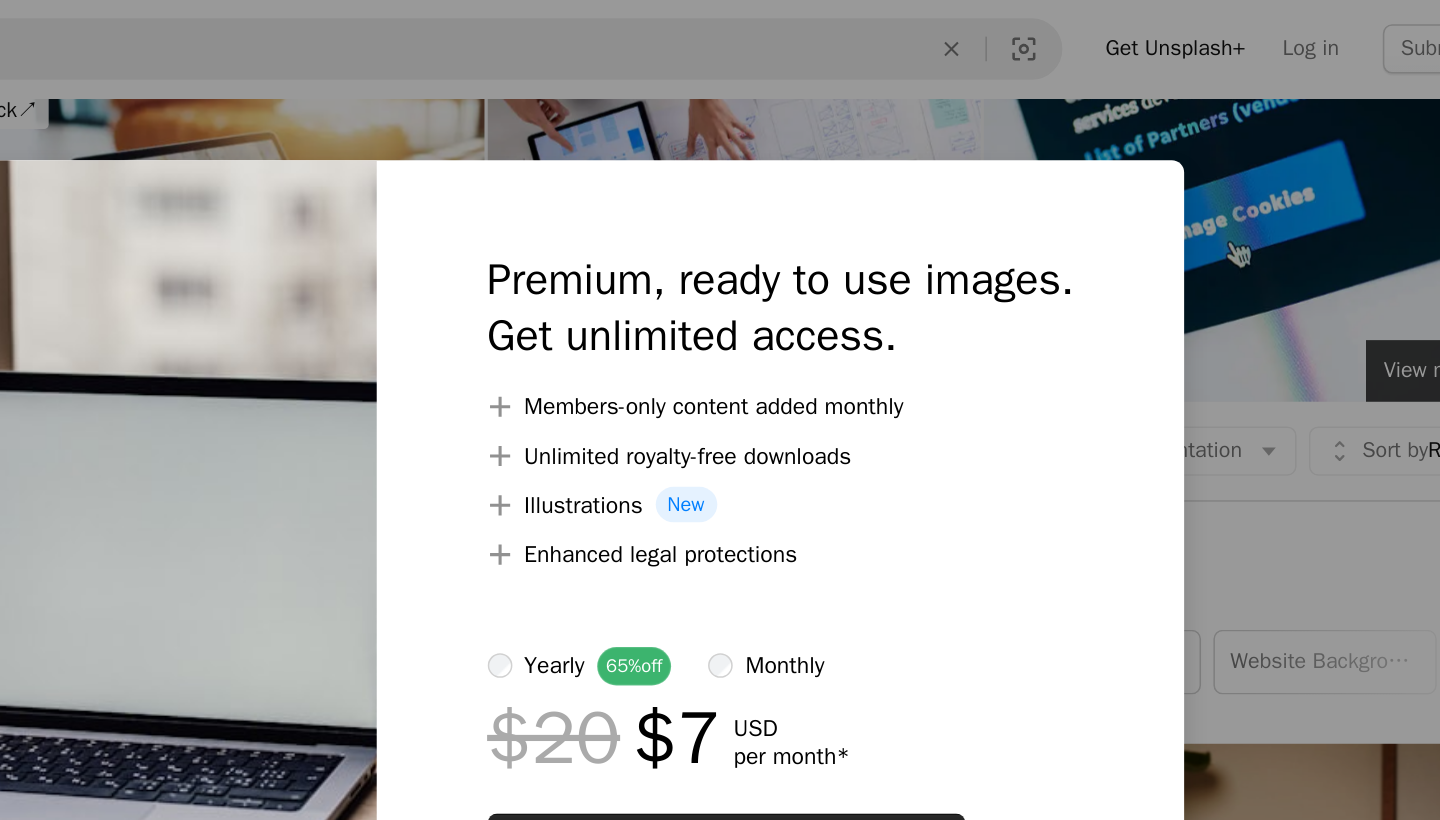 click on "An X shape Premium, ready to use images. Get unlimited access. A plus sign Members-only content added monthly A plus sign Unlimited royalty-free downloads A plus sign Illustrations  New A plus sign Enhanced legal protections yearly 65%  off monthly $20   $7 USD per month * Get  Unsplash+ * When paid annually, billed upfront  $84 Taxes where applicable. Renews automatically. Cancel anytime." at bounding box center [720, 410] 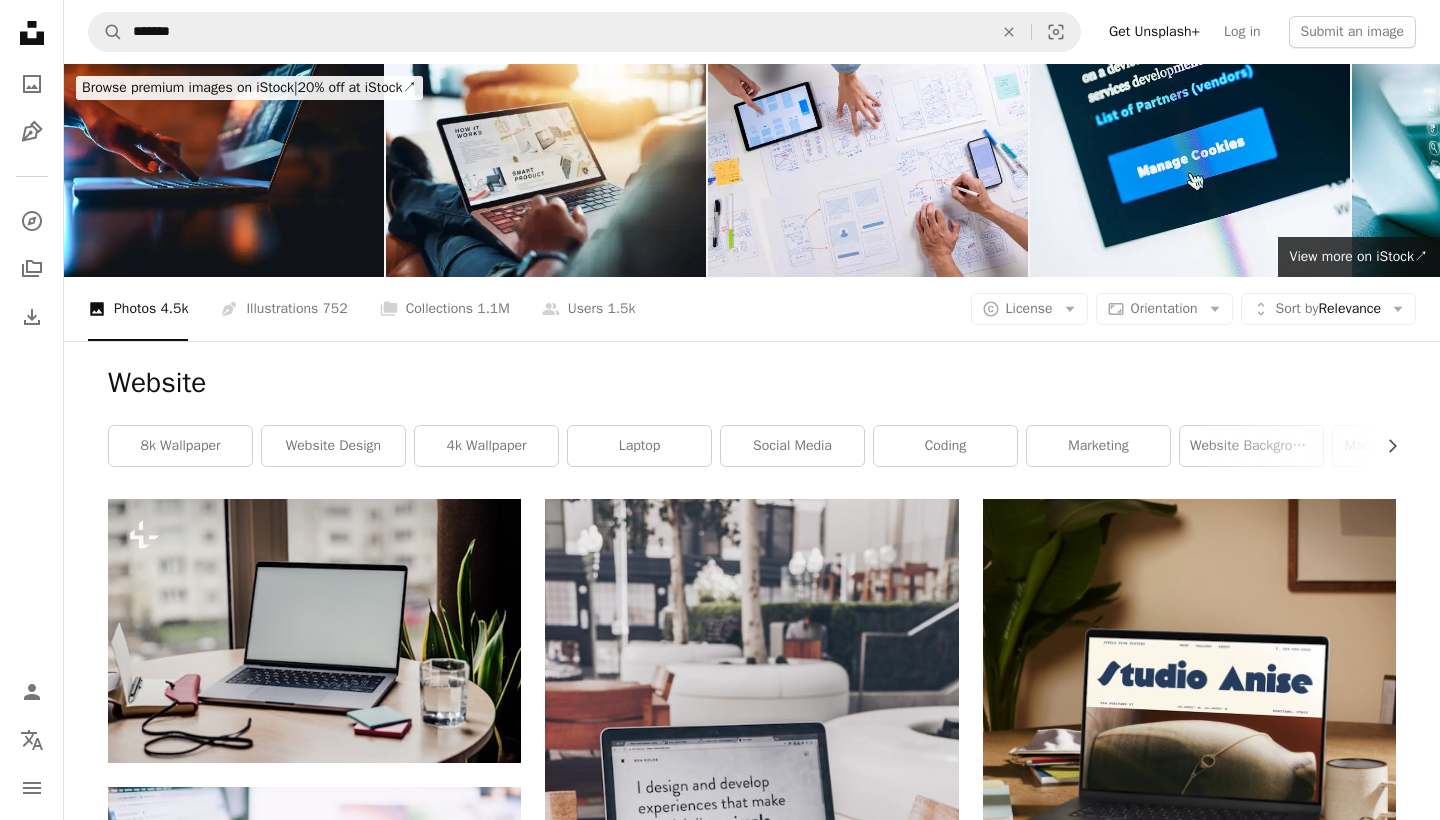 scroll, scrollTop: 0, scrollLeft: 0, axis: both 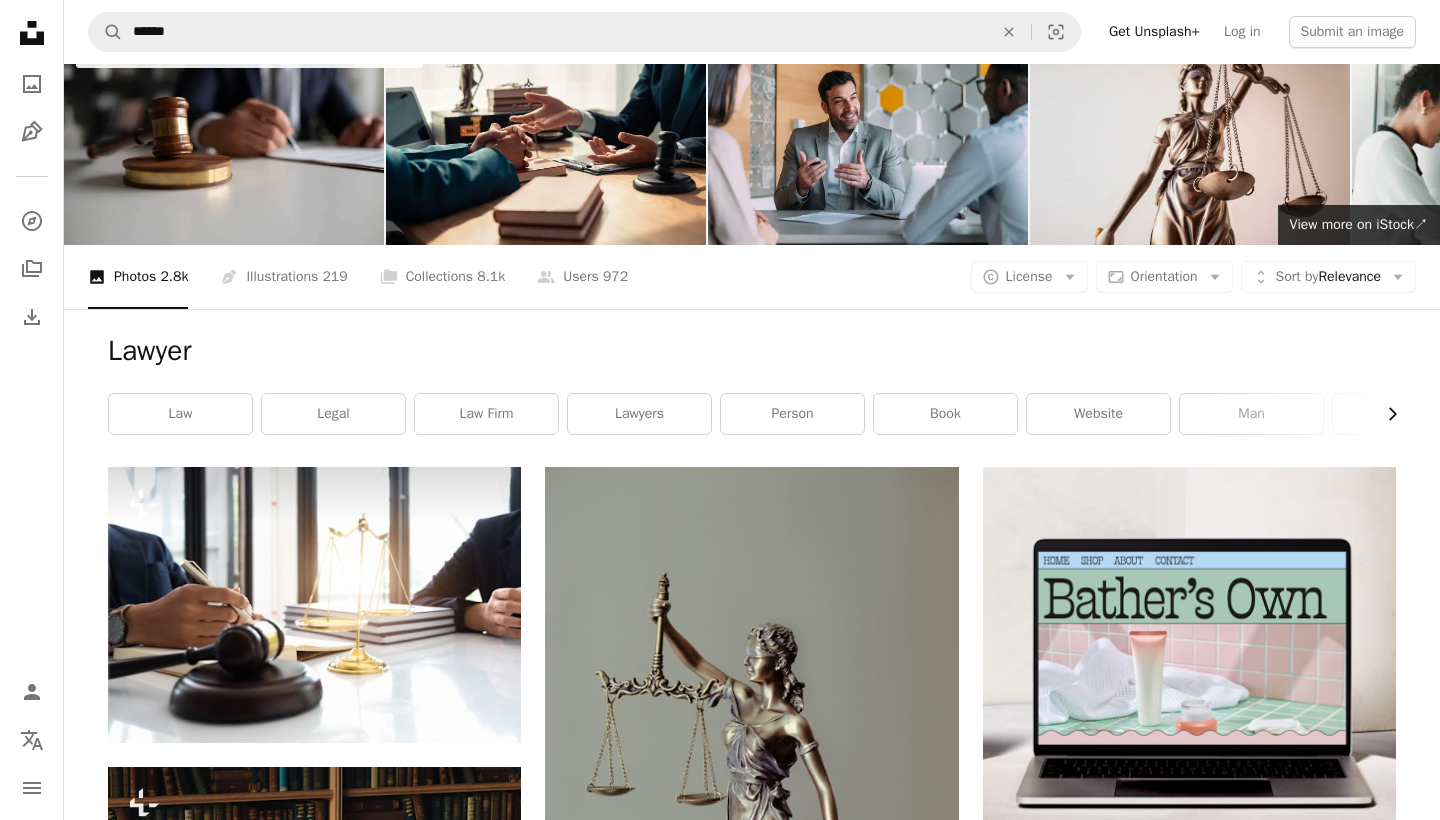 click 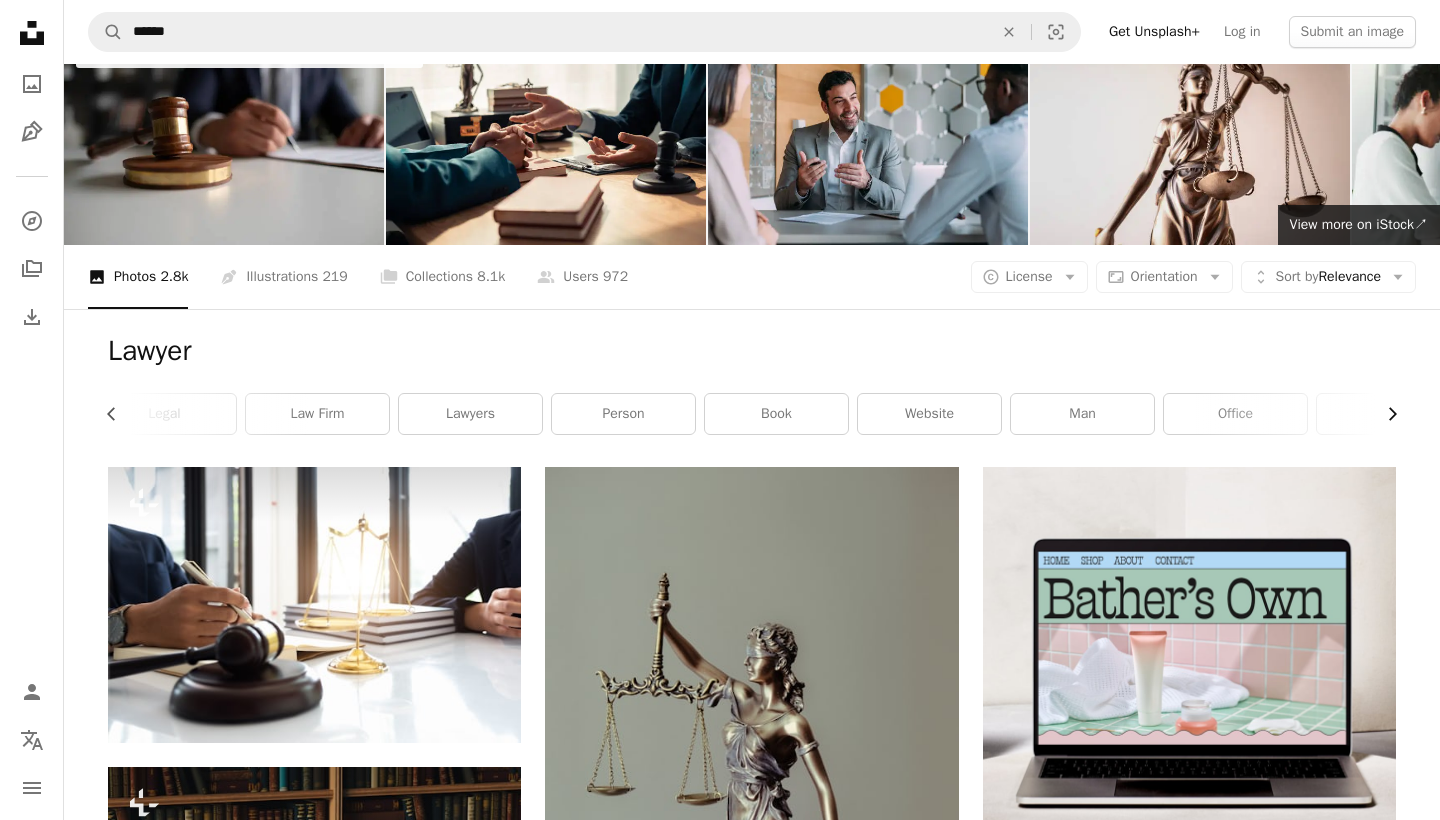 scroll, scrollTop: 0, scrollLeft: 234, axis: horizontal 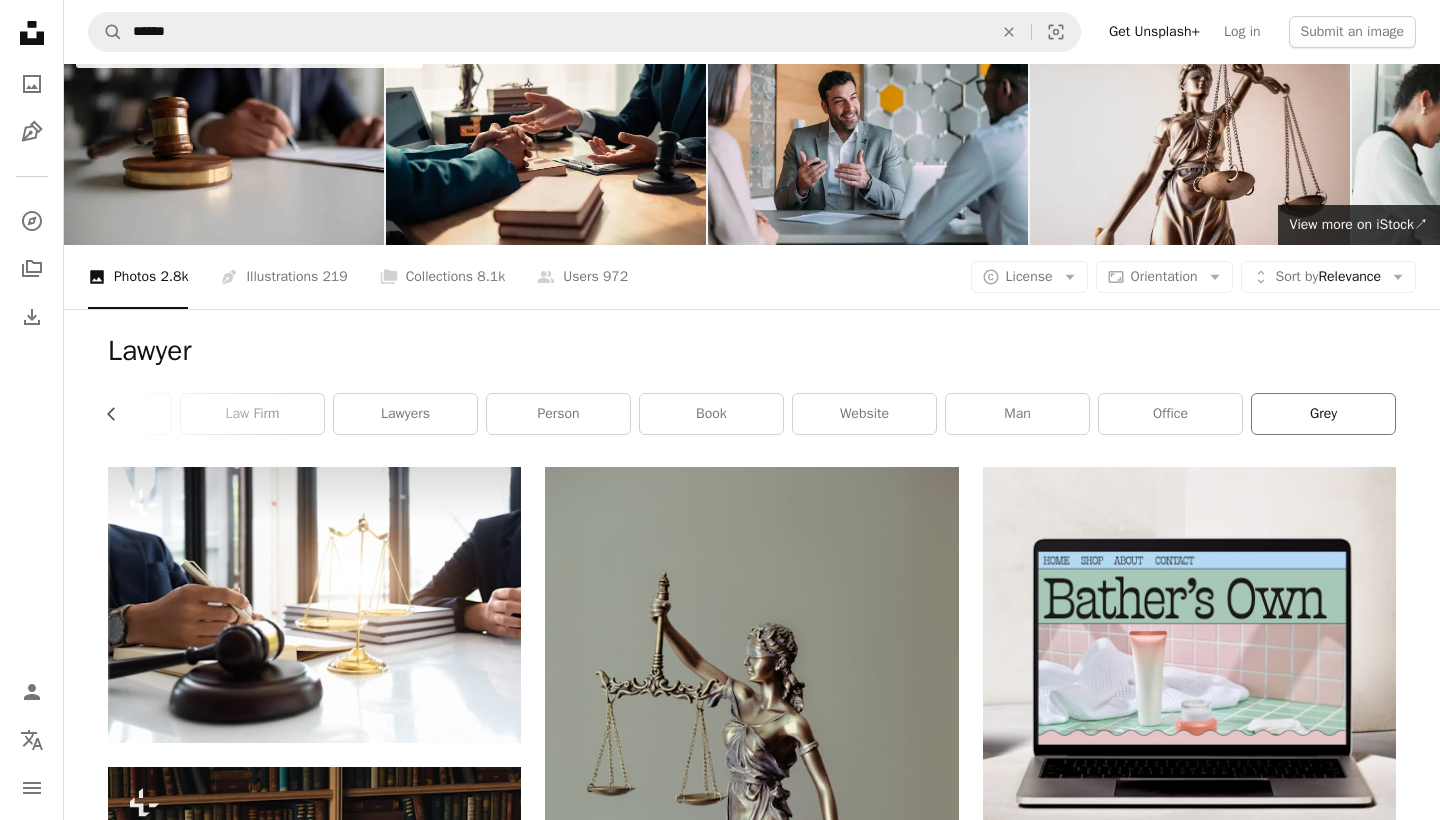 click on "grey" at bounding box center (1323, 414) 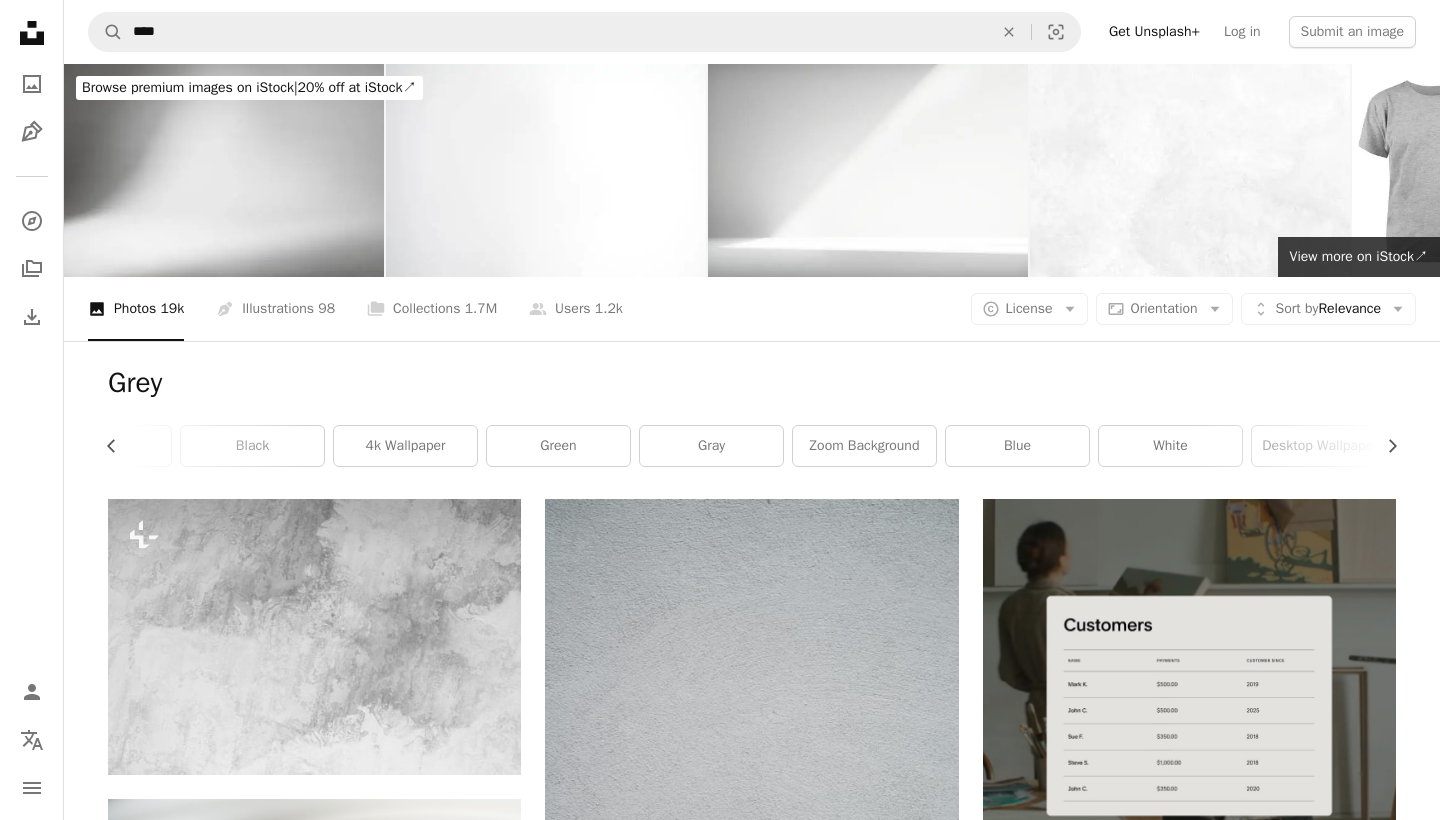 scroll, scrollTop: 0, scrollLeft: 0, axis: both 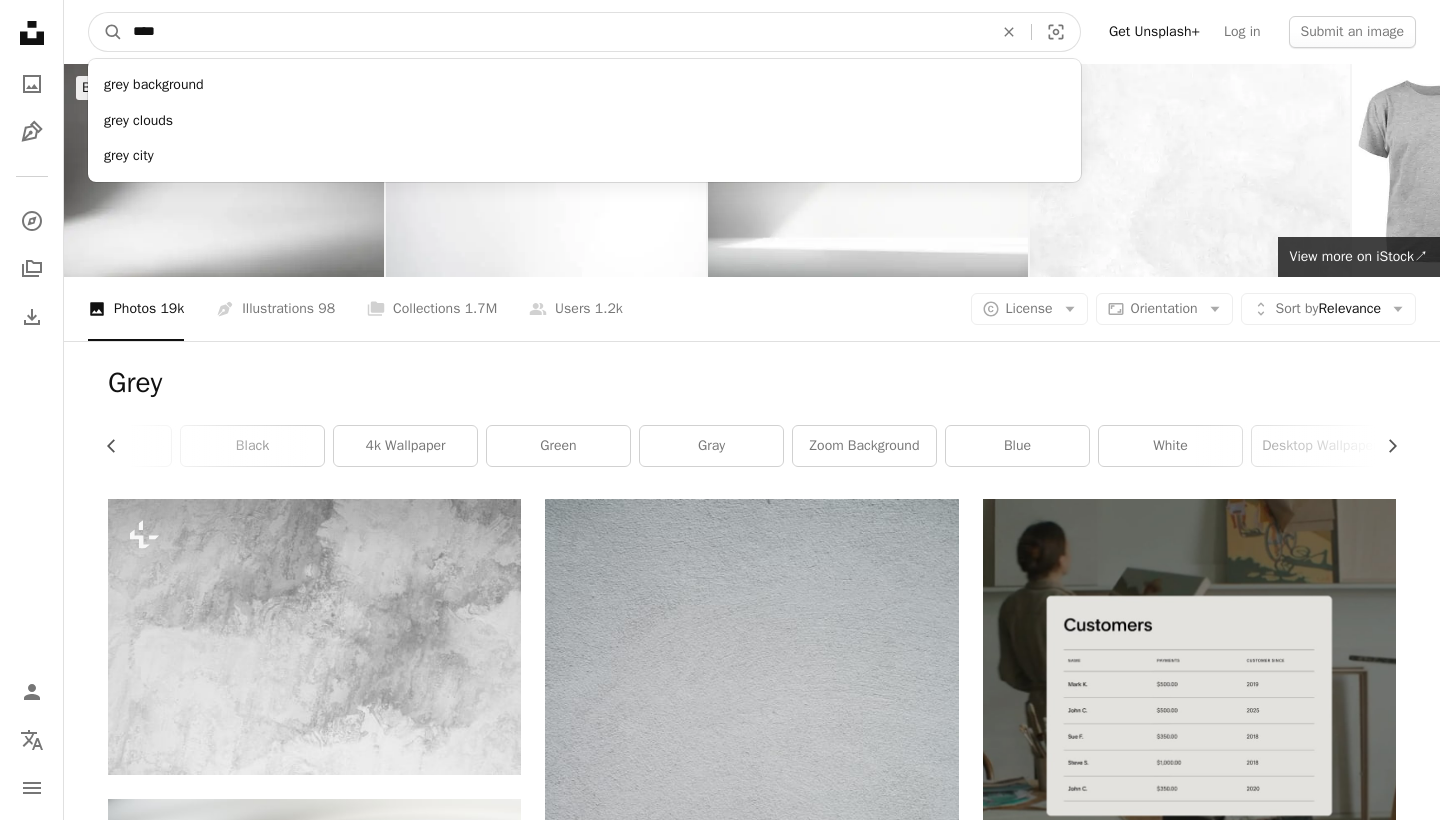 drag, startPoint x: 185, startPoint y: 26, endPoint x: 48, endPoint y: 21, distance: 137.09122 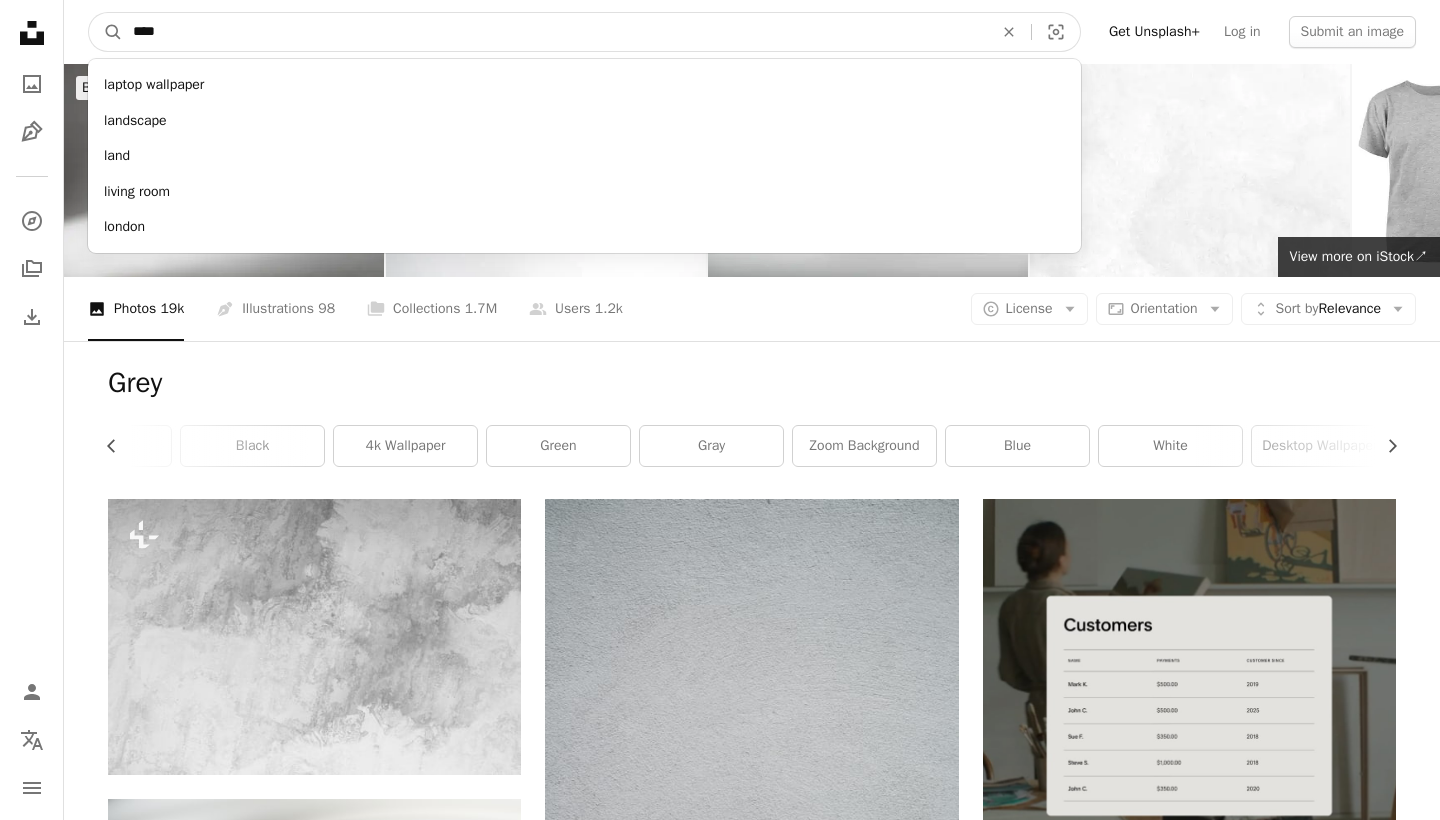 type on "*****" 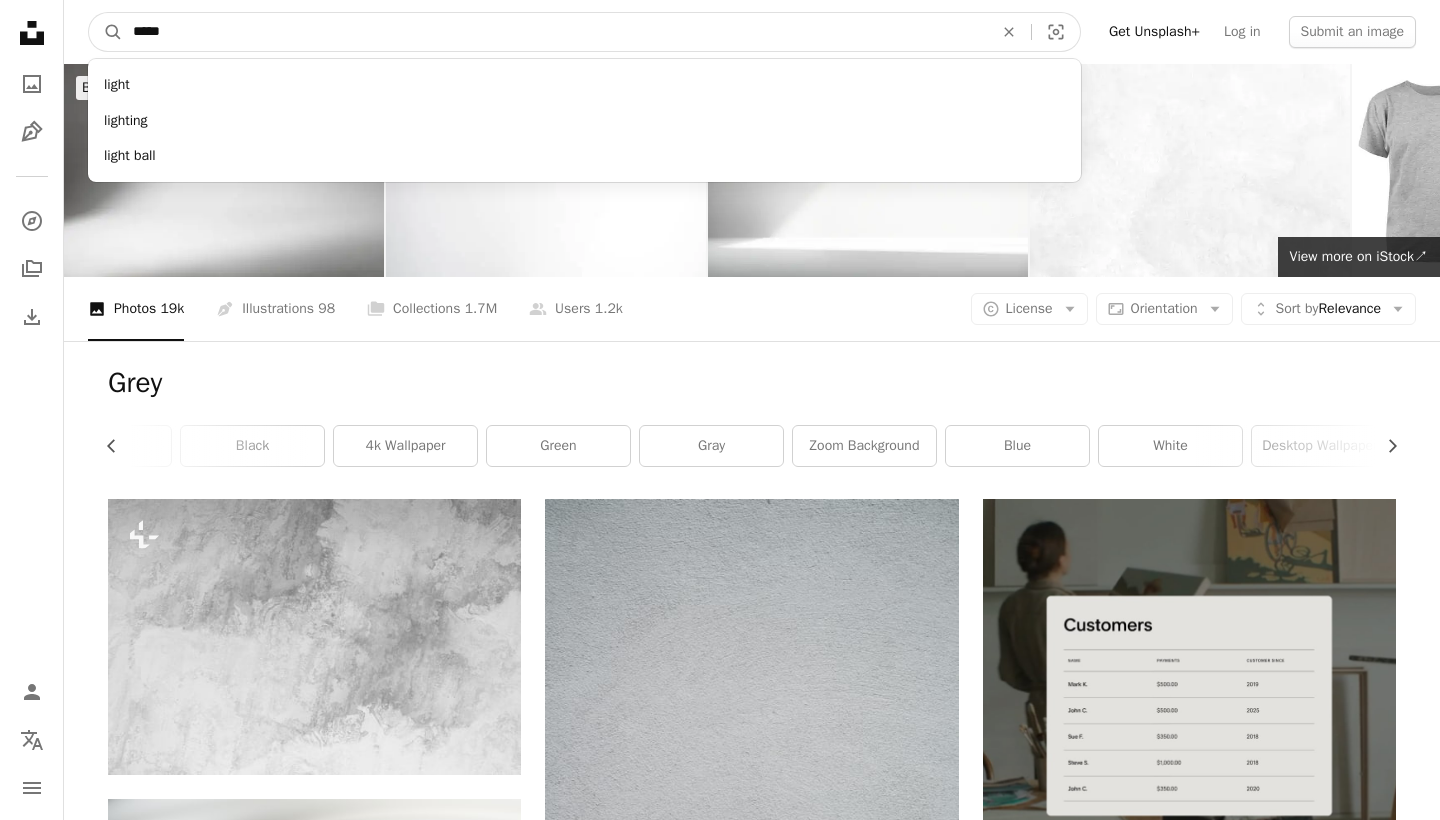 click on "A magnifying glass" at bounding box center (106, 32) 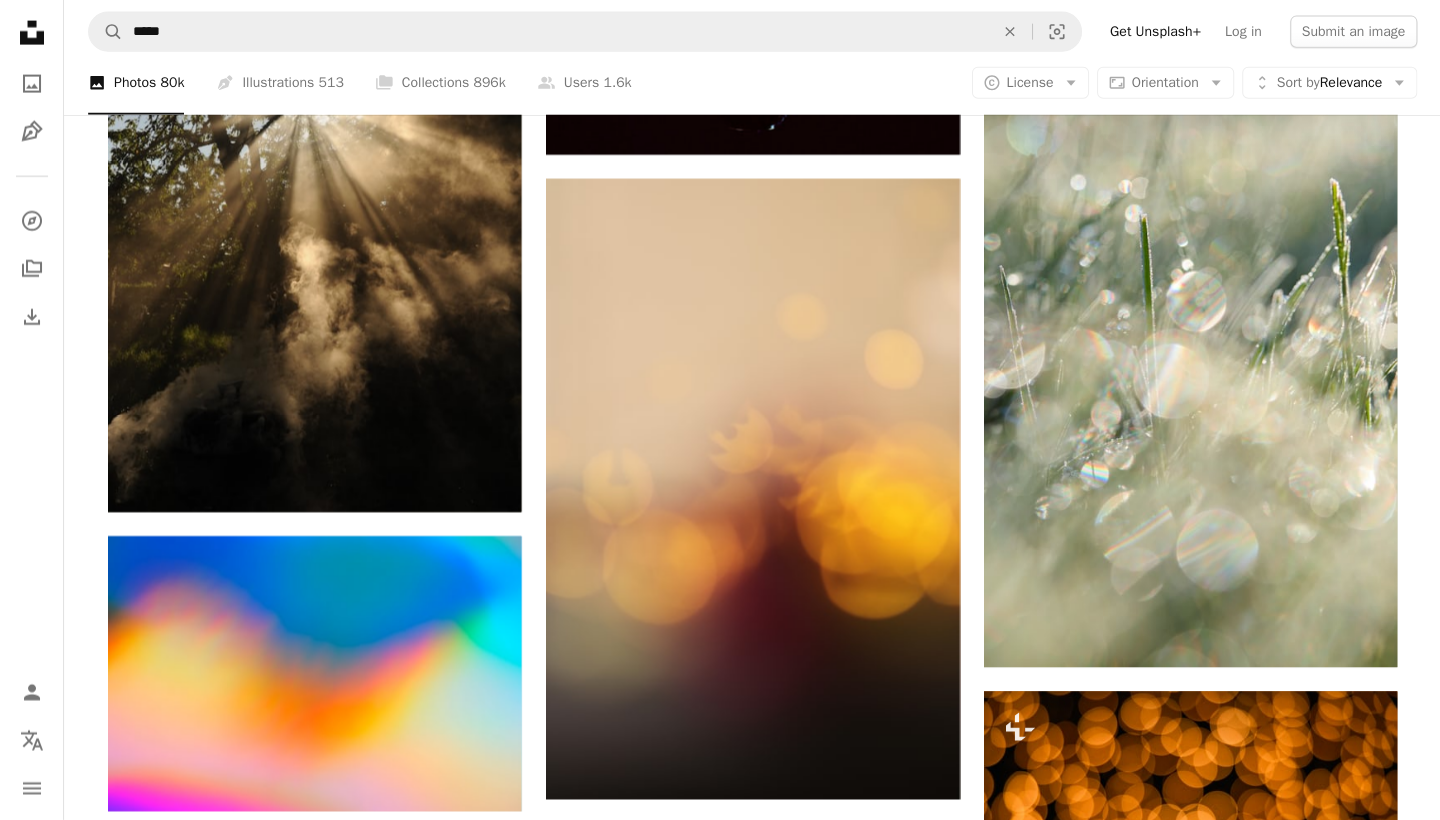 scroll, scrollTop: 1614, scrollLeft: 0, axis: vertical 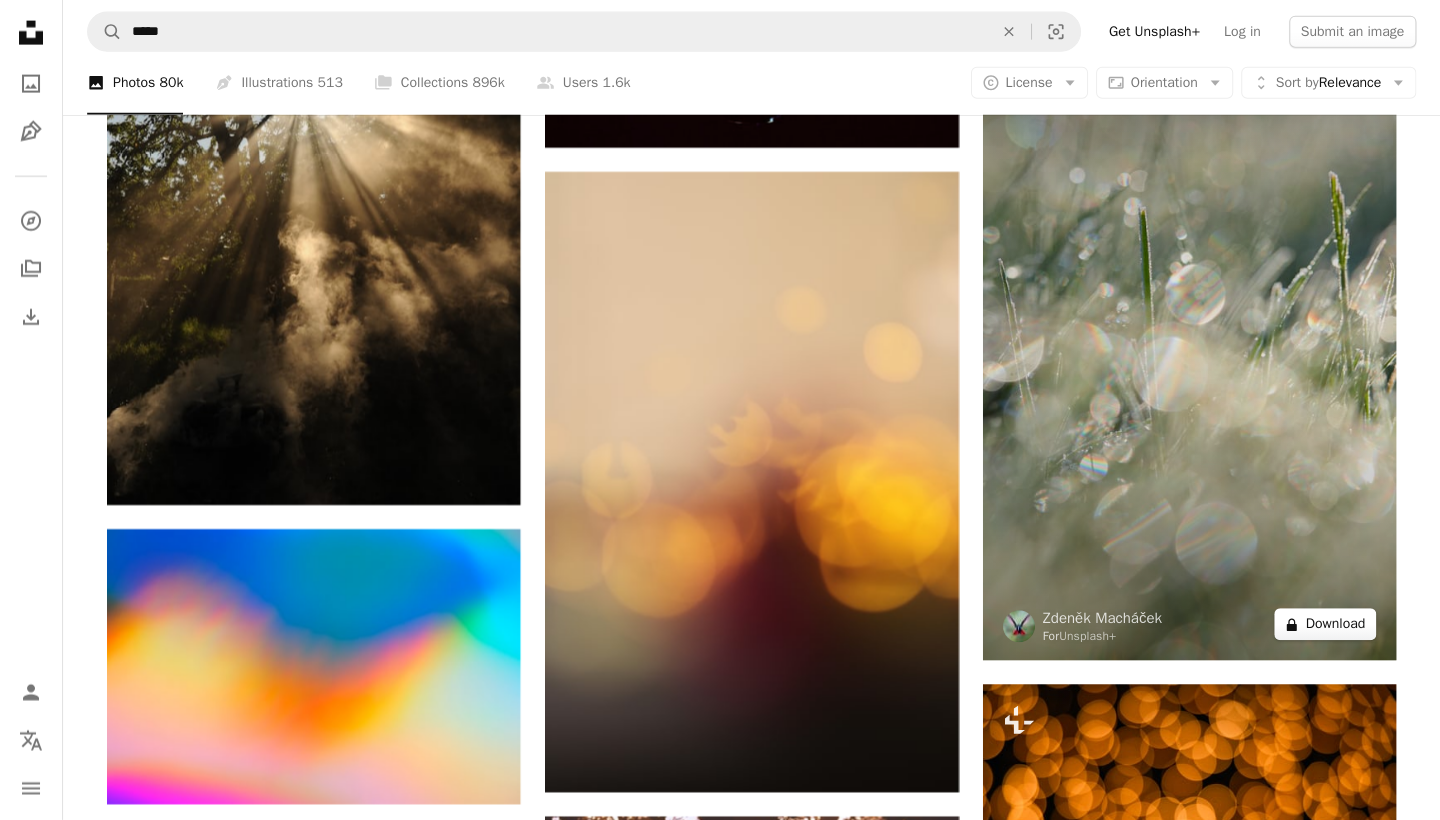 click on "A lock Download" at bounding box center [1325, 624] 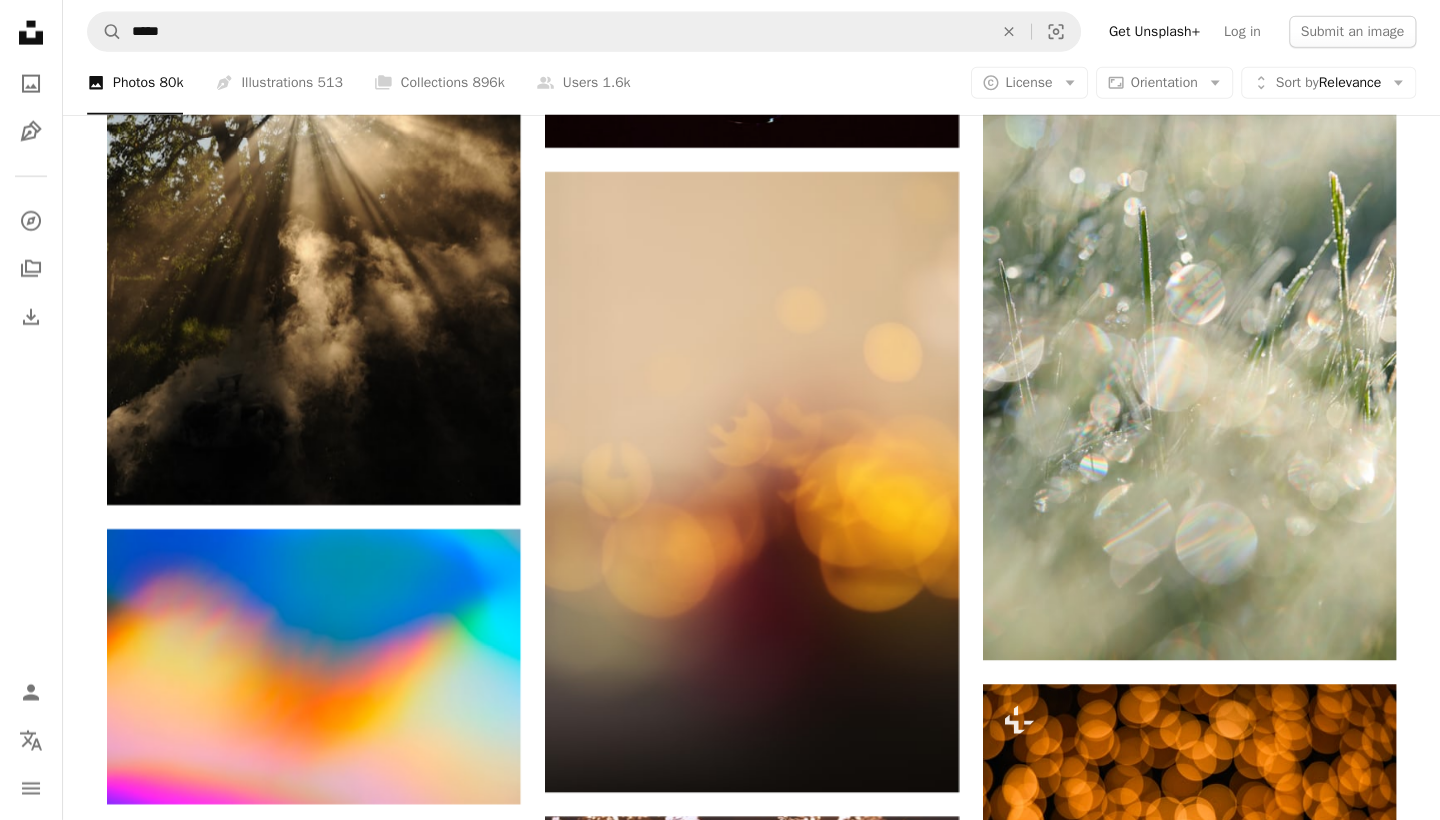 click on "An X shape Premium, ready to use images. Get unlimited access. A plus sign Members-only content added monthly A plus sign Unlimited royalty-free downloads A plus sign Illustrations  New A plus sign Enhanced legal protections yearly 65%  off monthly $20   $7 USD per month * Get  Unsplash+ * When paid annually, billed upfront  $84 Taxes where applicable. Renews automatically. Cancel anytime." at bounding box center (720, 4175) 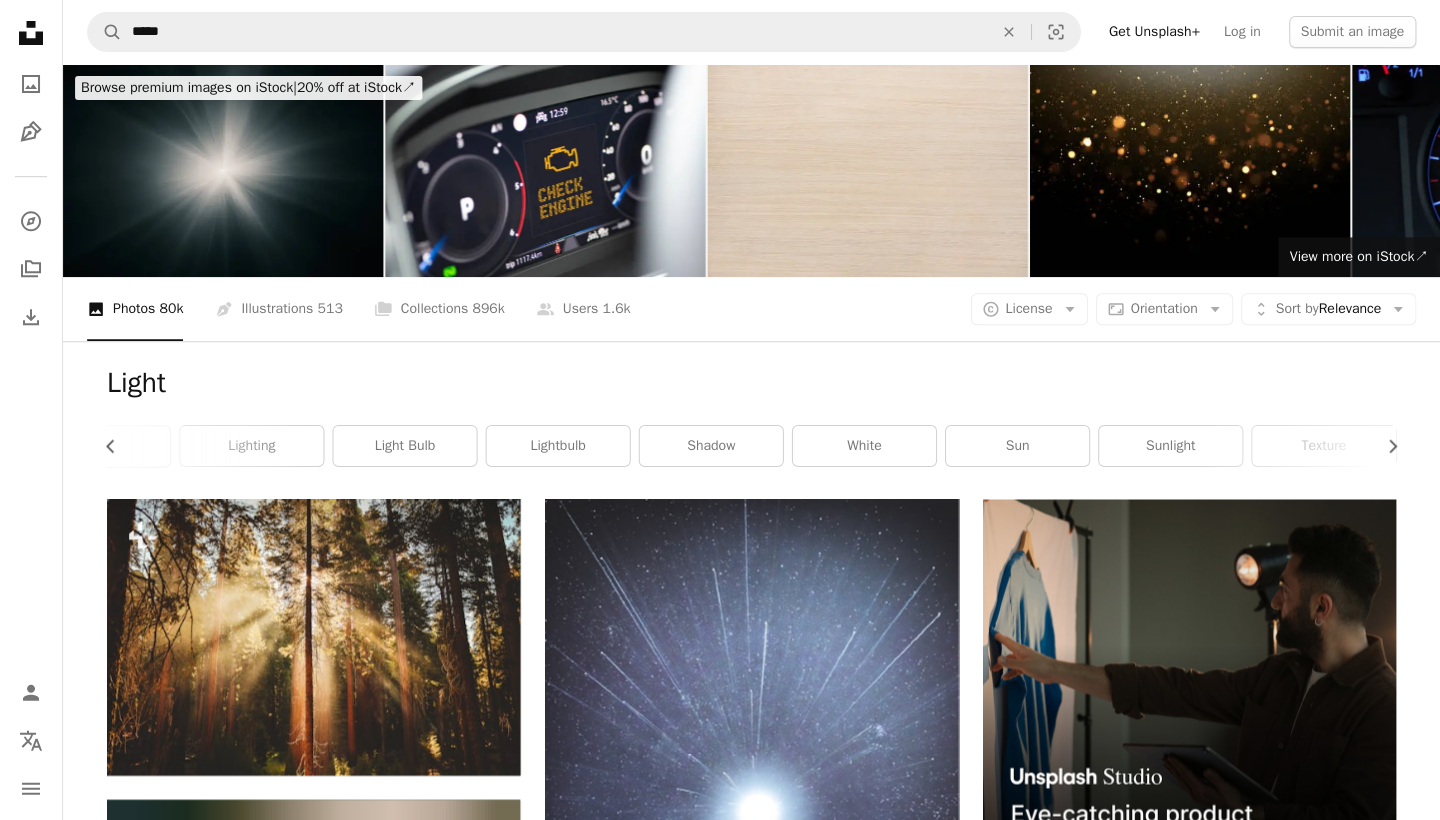 scroll, scrollTop: 0, scrollLeft: 0, axis: both 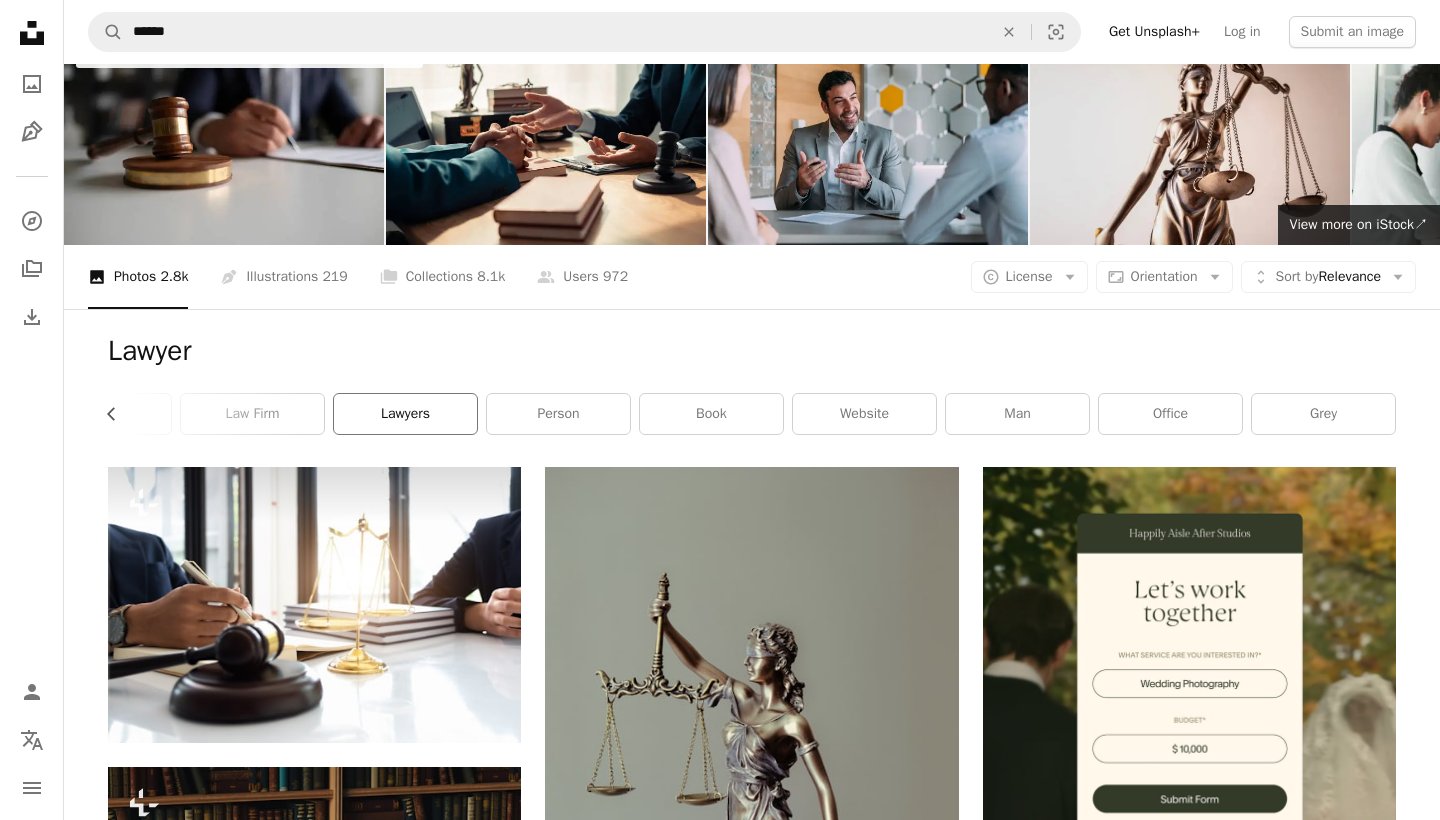 click on "lawyers" at bounding box center (405, 414) 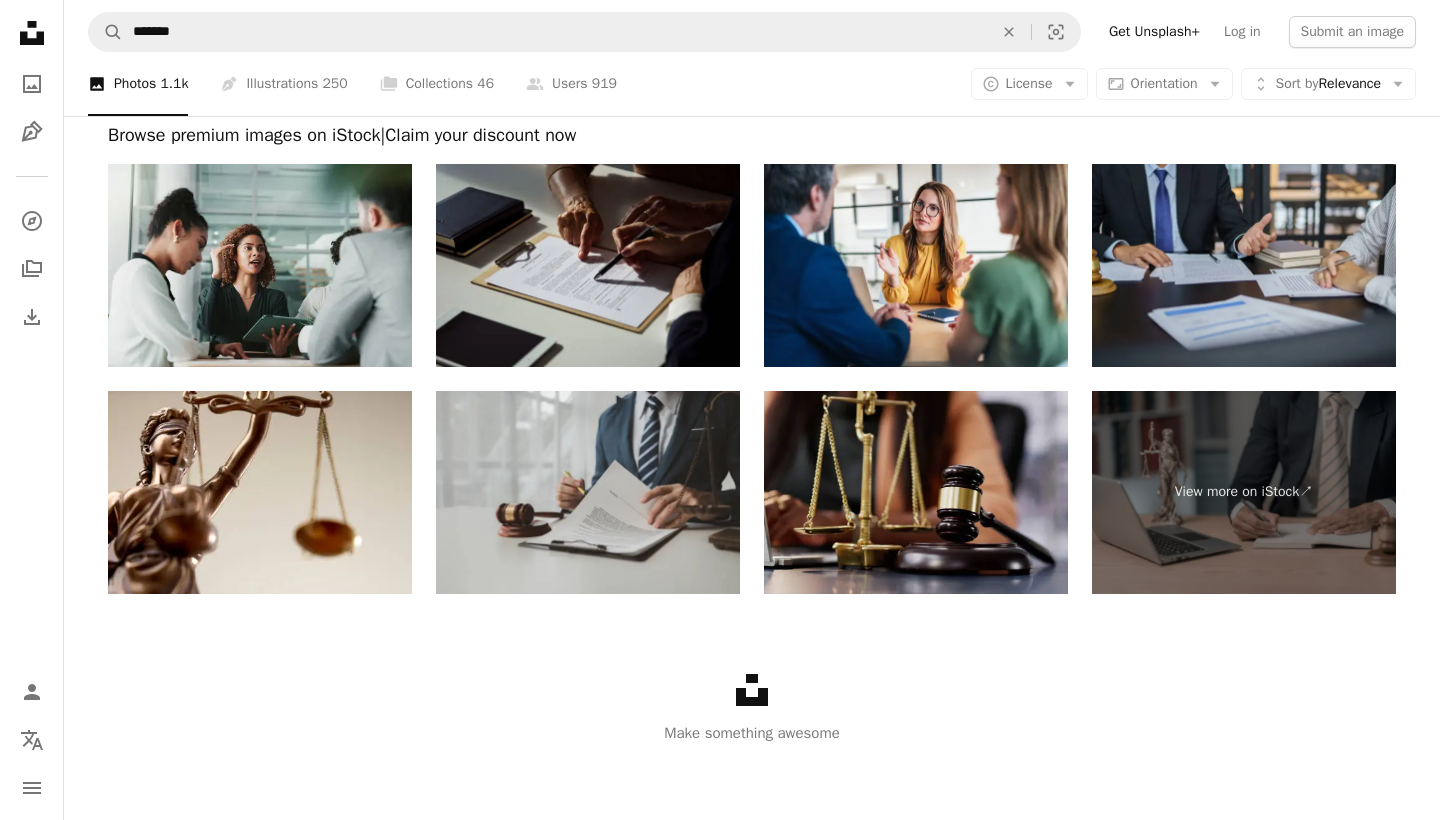 scroll, scrollTop: 3224, scrollLeft: 0, axis: vertical 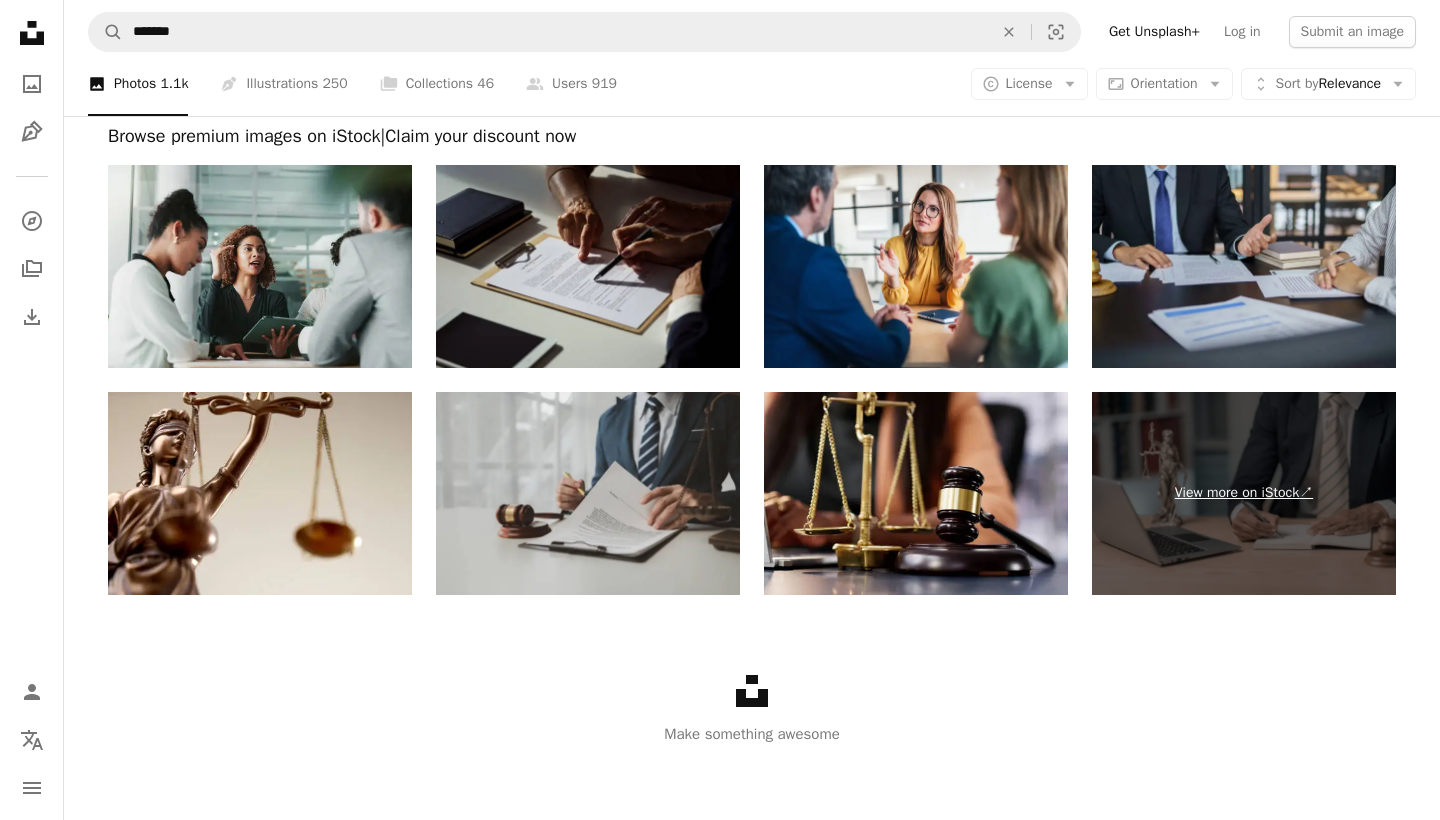 click on "View more on iStock  ↗" at bounding box center [1244, 493] 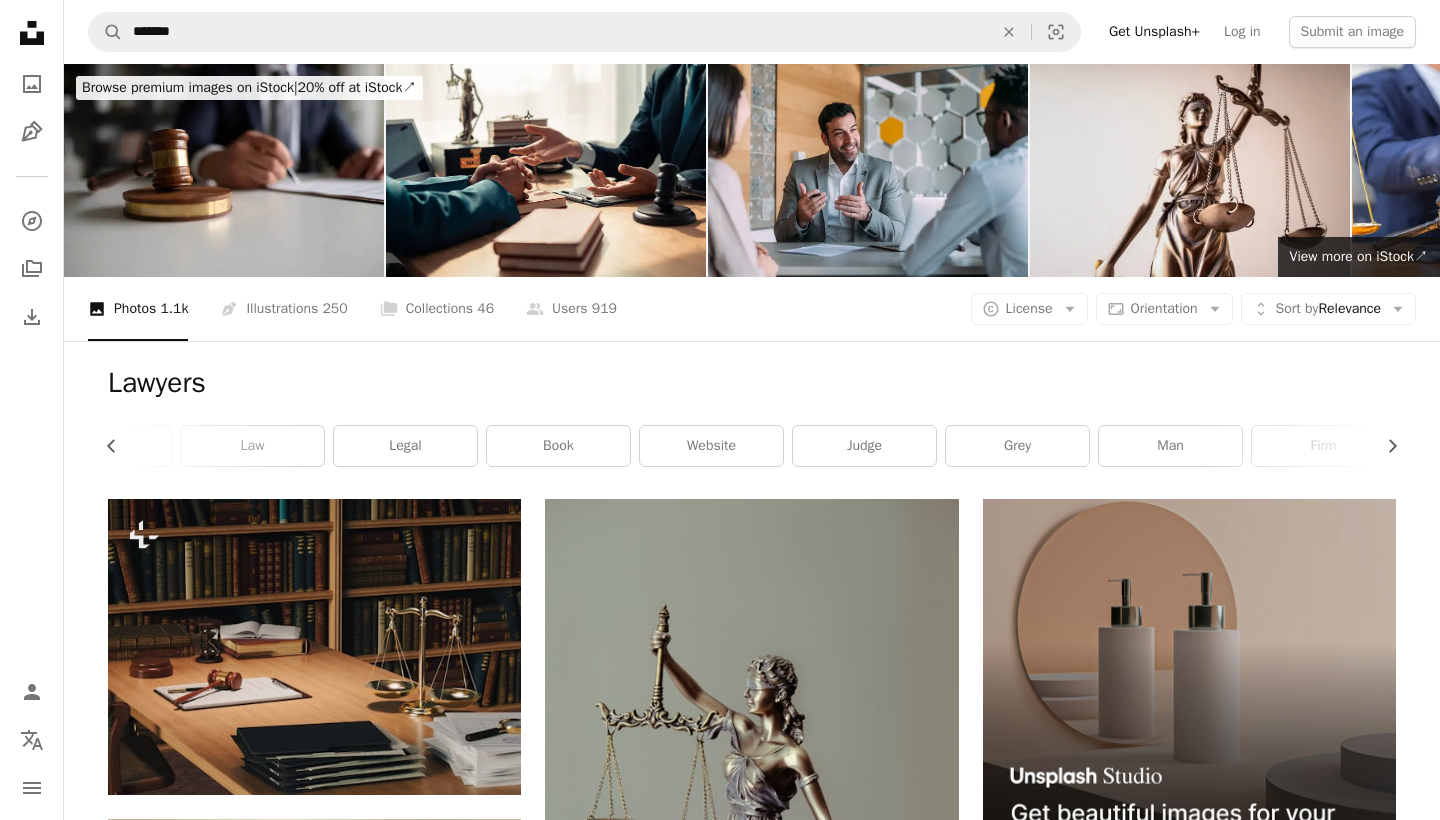 scroll, scrollTop: 0, scrollLeft: 0, axis: both 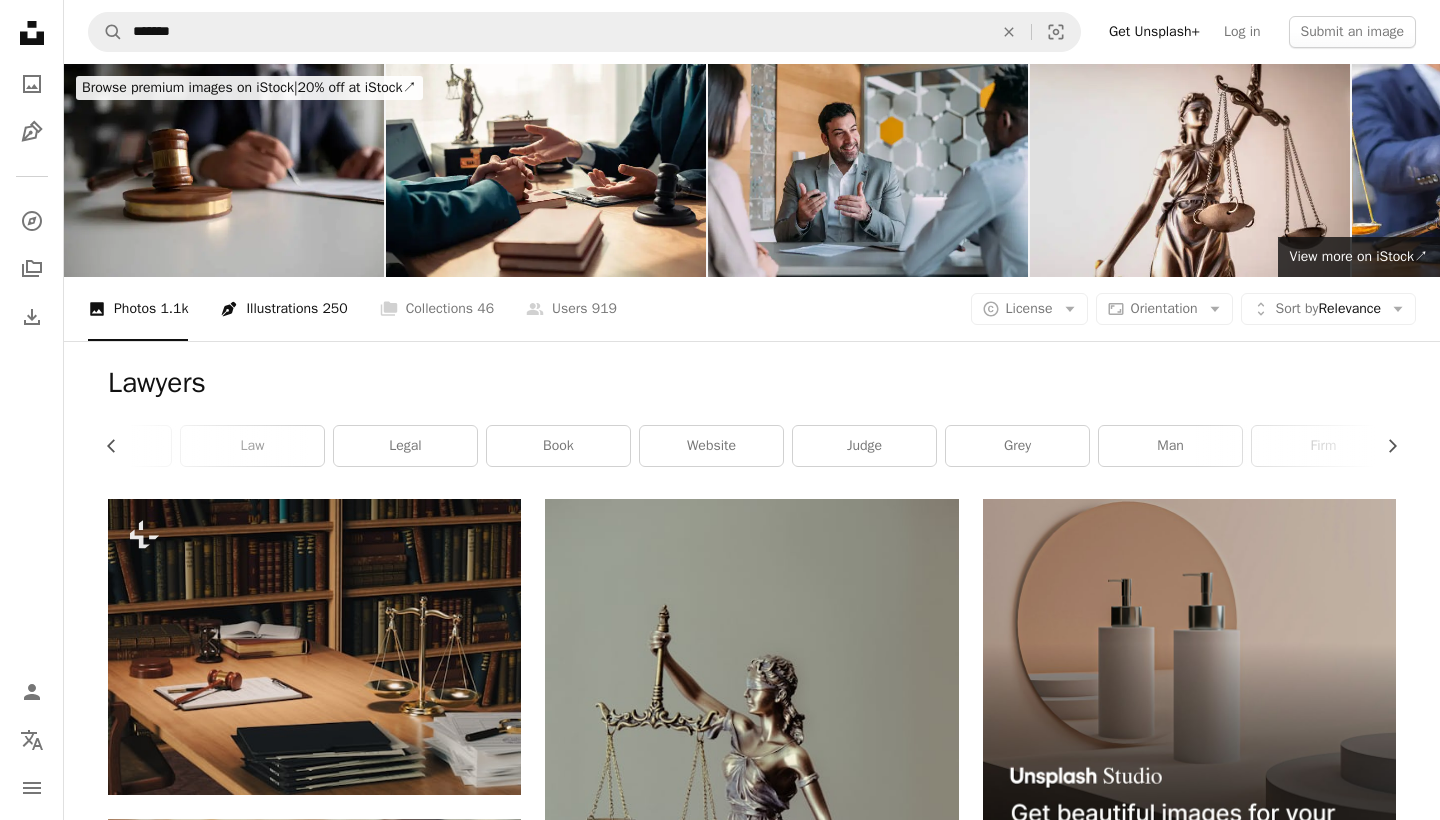 click on "Pen Tool Illustrations   250" at bounding box center (283, 309) 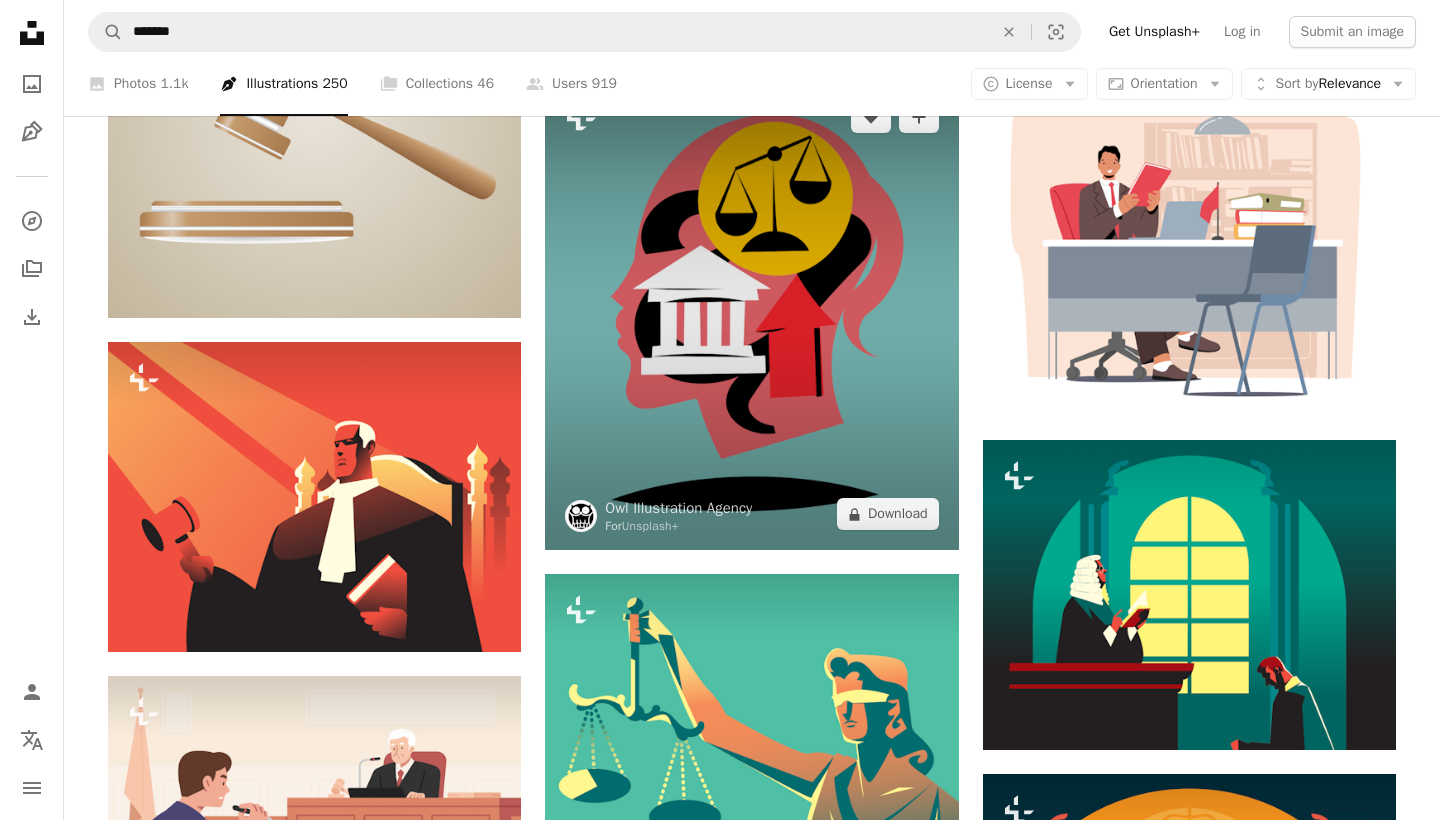 scroll, scrollTop: 1351, scrollLeft: 0, axis: vertical 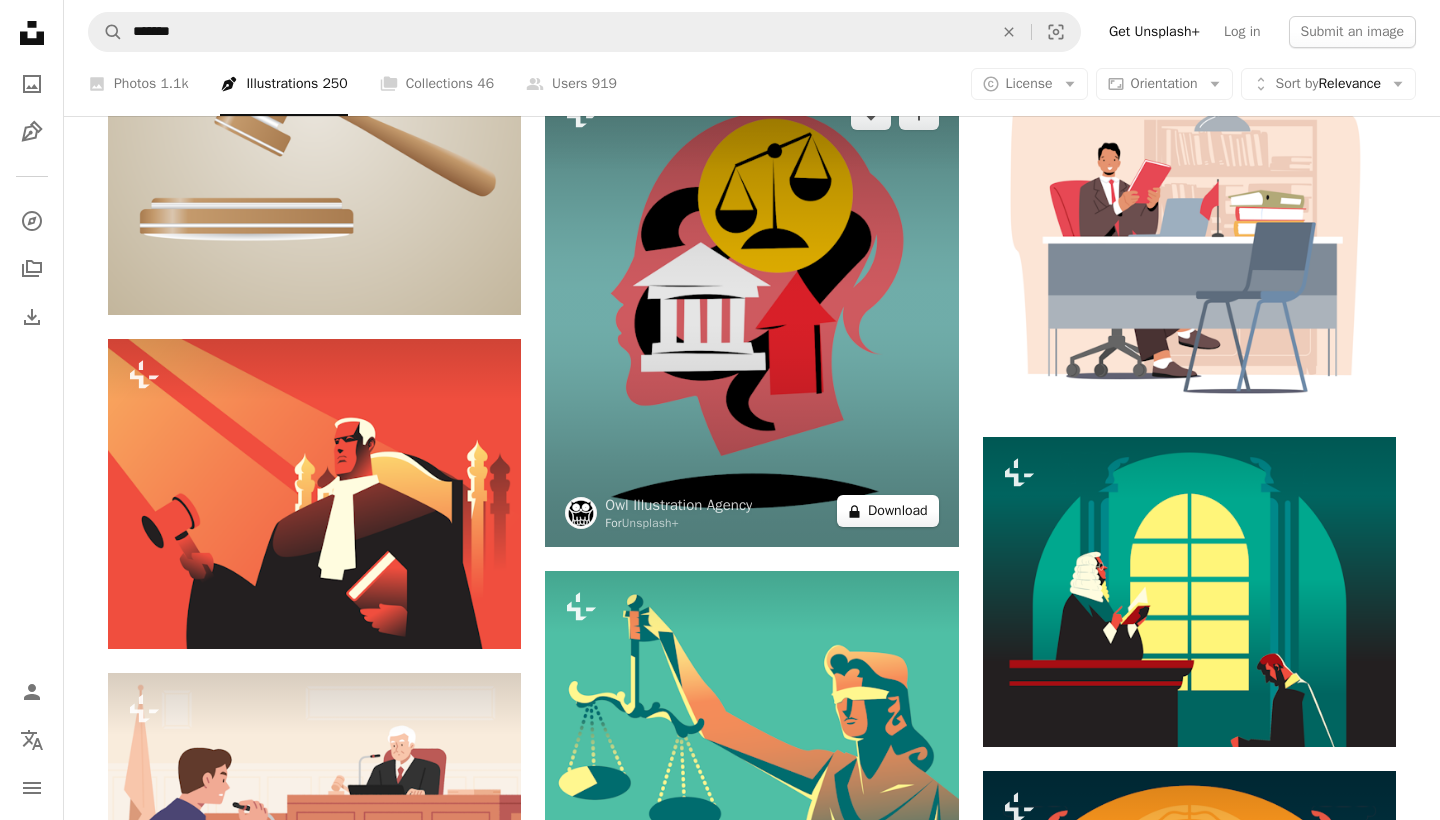 click on "A lock Download" at bounding box center [888, 511] 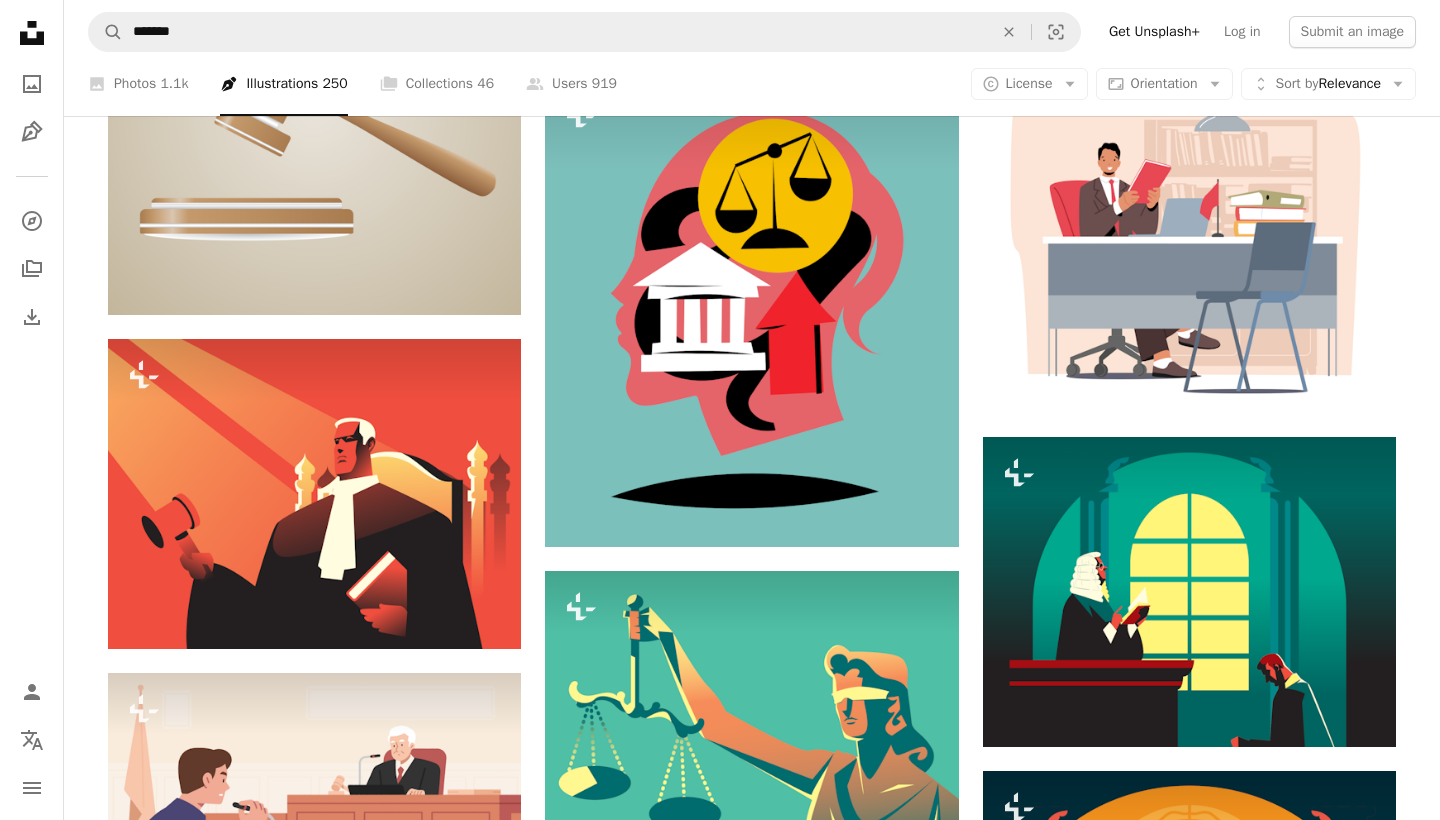 click on "An X shape Premium, ready to use images. Get unlimited access. A plus sign Members-only content added monthly A plus sign Unlimited royalty-free downloads A plus sign Illustrations  New A plus sign Enhanced legal protections yearly 65%  off monthly $20   $7 USD per month * Get  Unsplash+ * When paid annually, billed upfront  $84 Taxes where applicable. Renews automatically. Cancel anytime." at bounding box center [720, 3559] 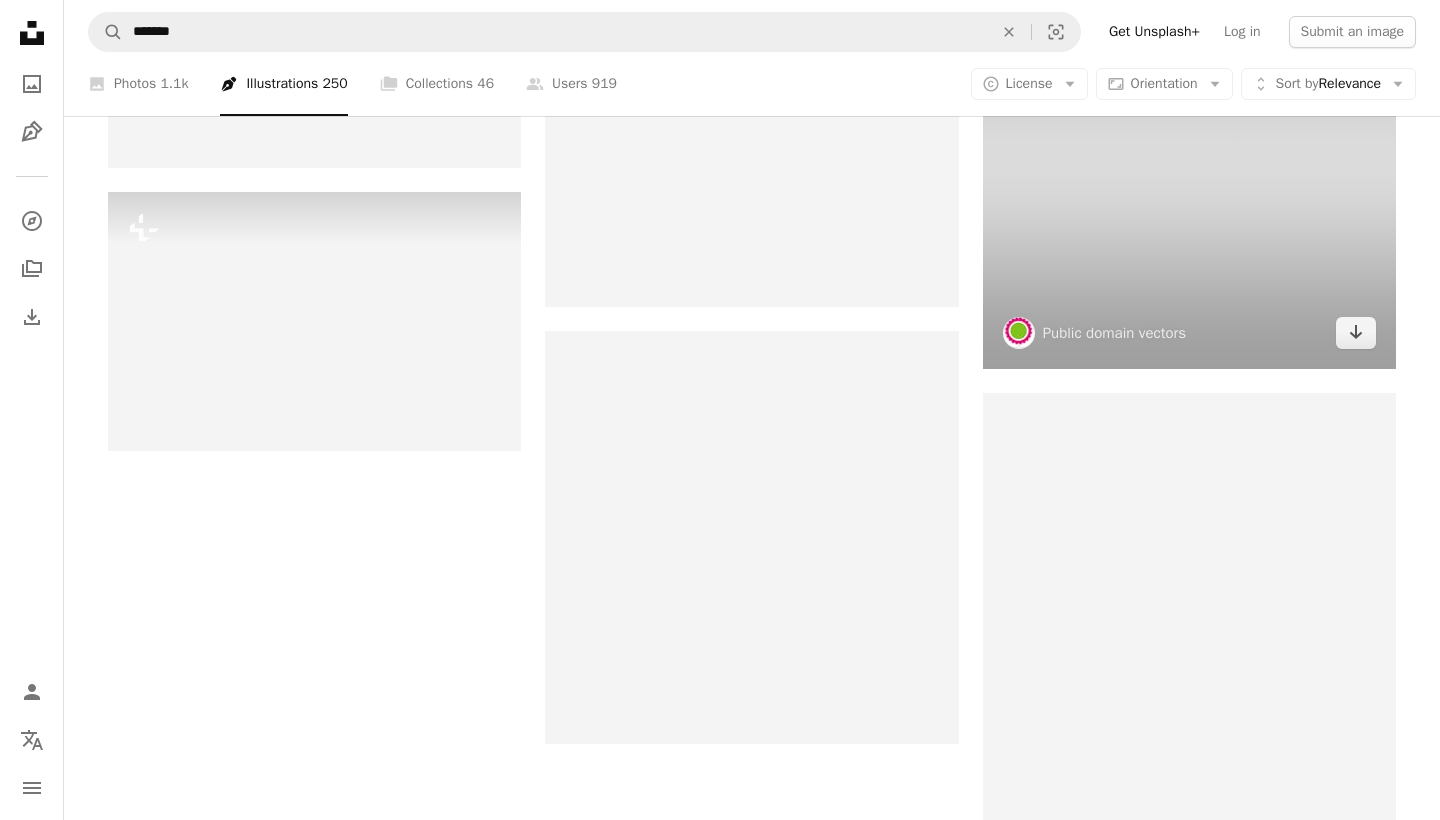 scroll, scrollTop: 2590, scrollLeft: 0, axis: vertical 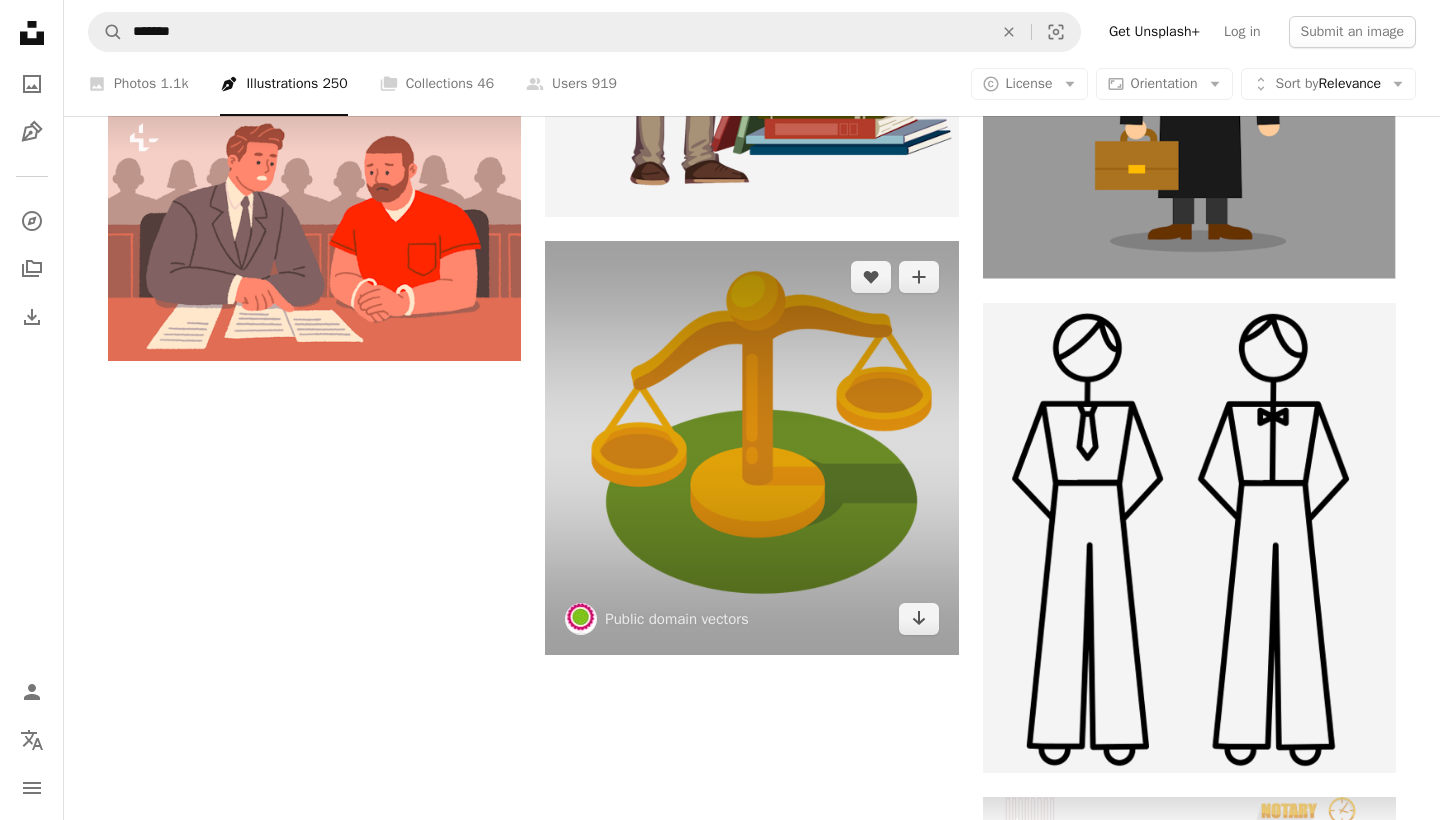 click at bounding box center [751, 447] 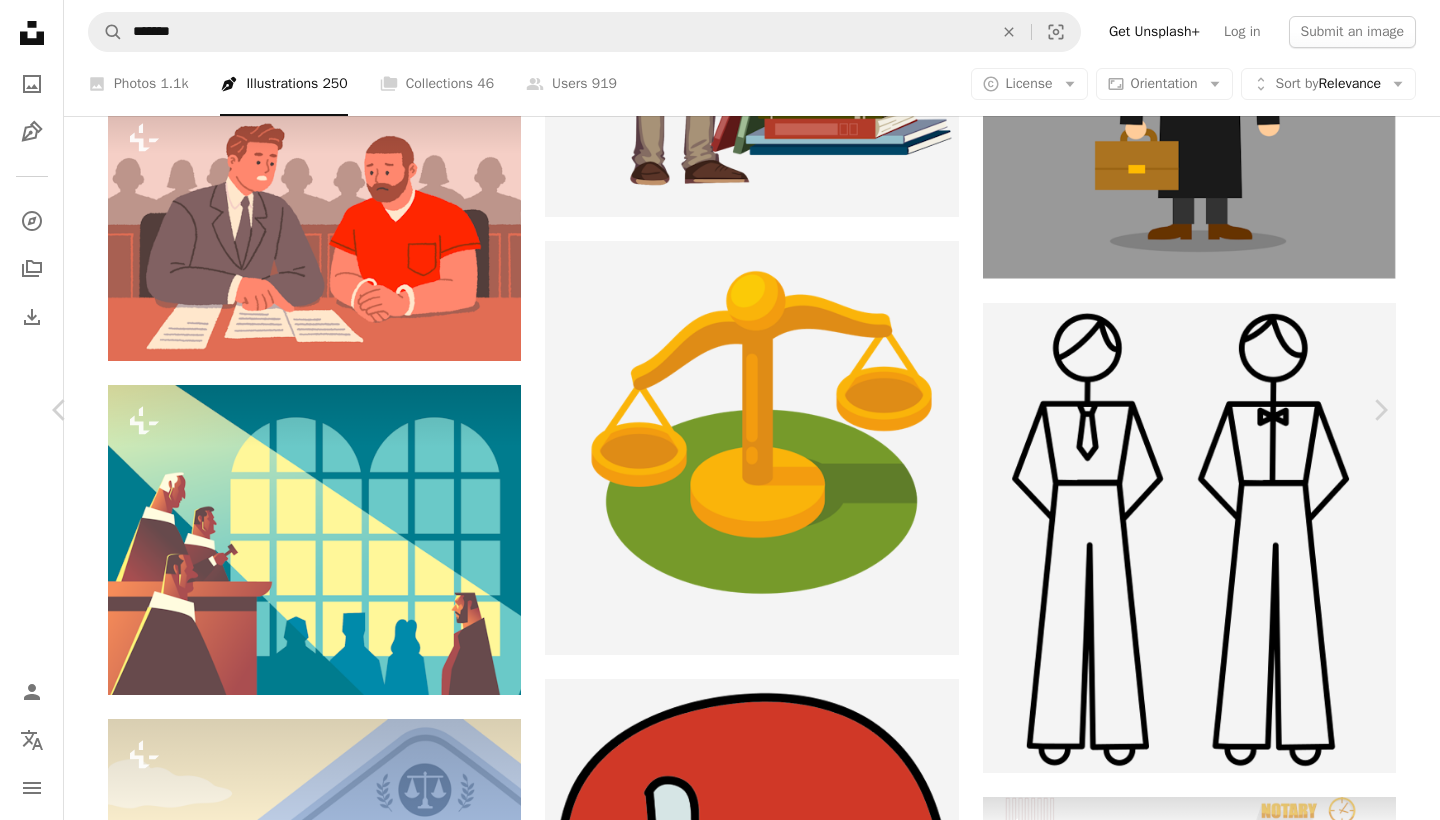 scroll, scrollTop: 31, scrollLeft: 0, axis: vertical 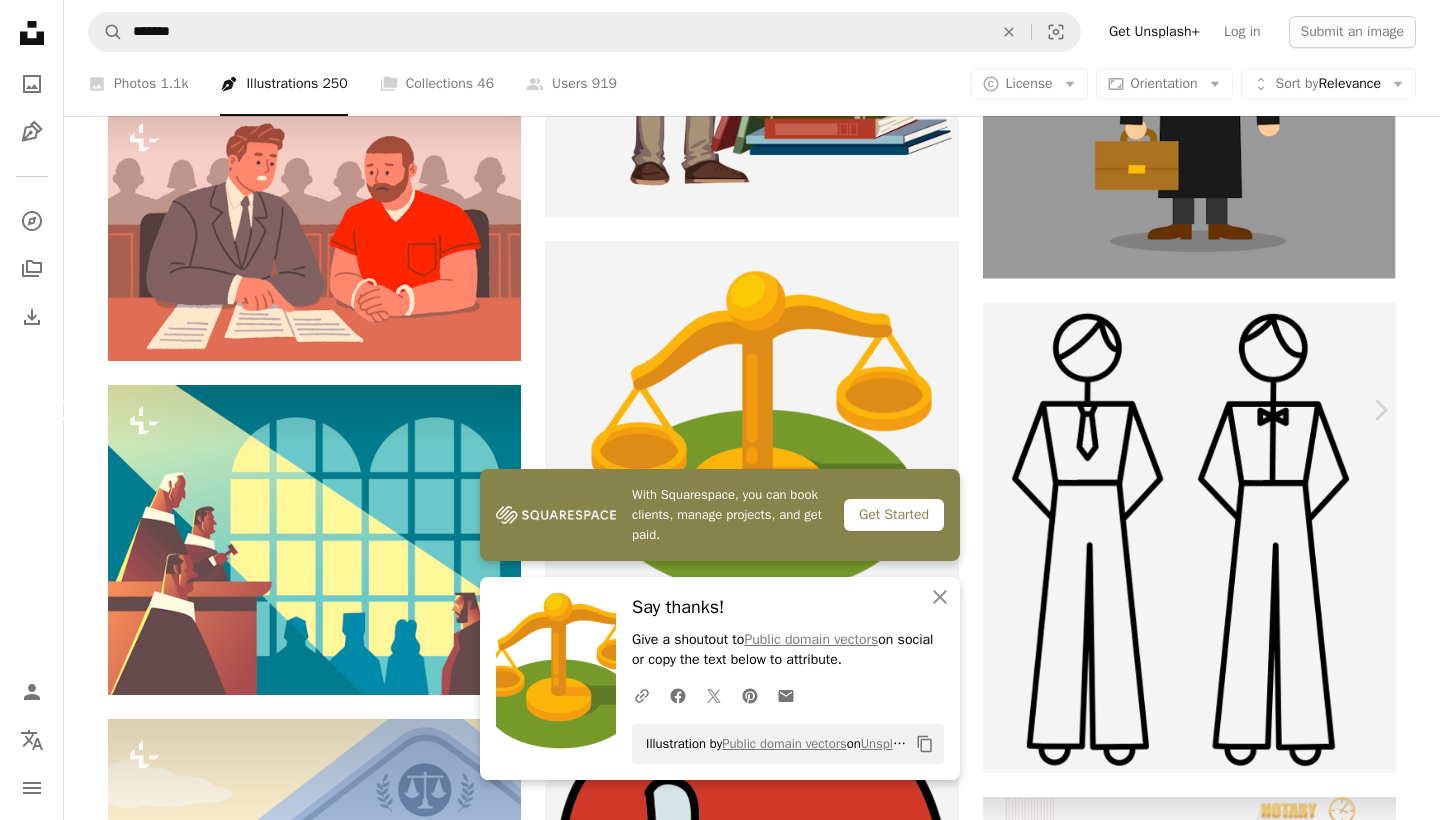 click on "Chevron left" at bounding box center [60, 410] 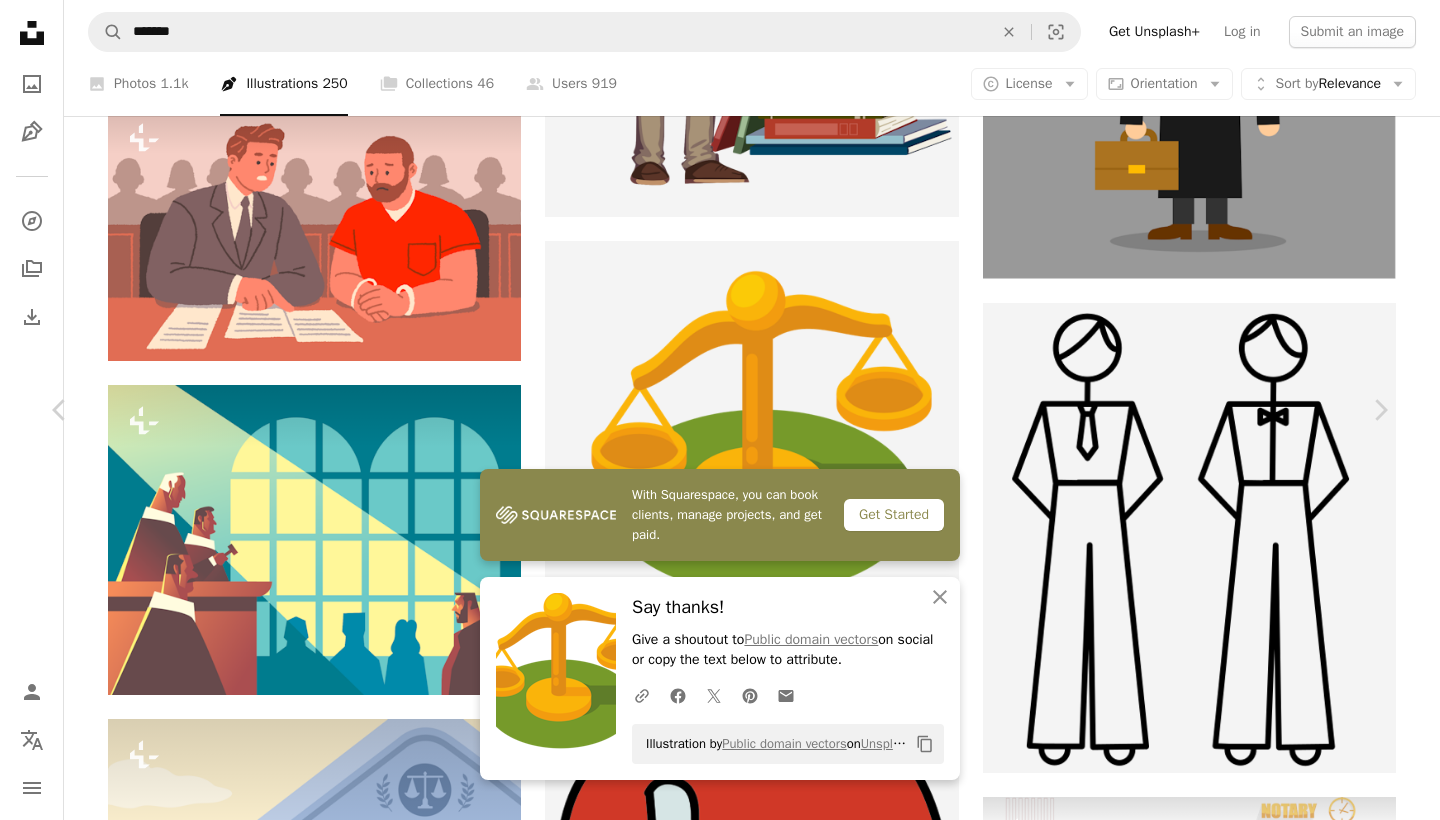 scroll, scrollTop: 464, scrollLeft: 0, axis: vertical 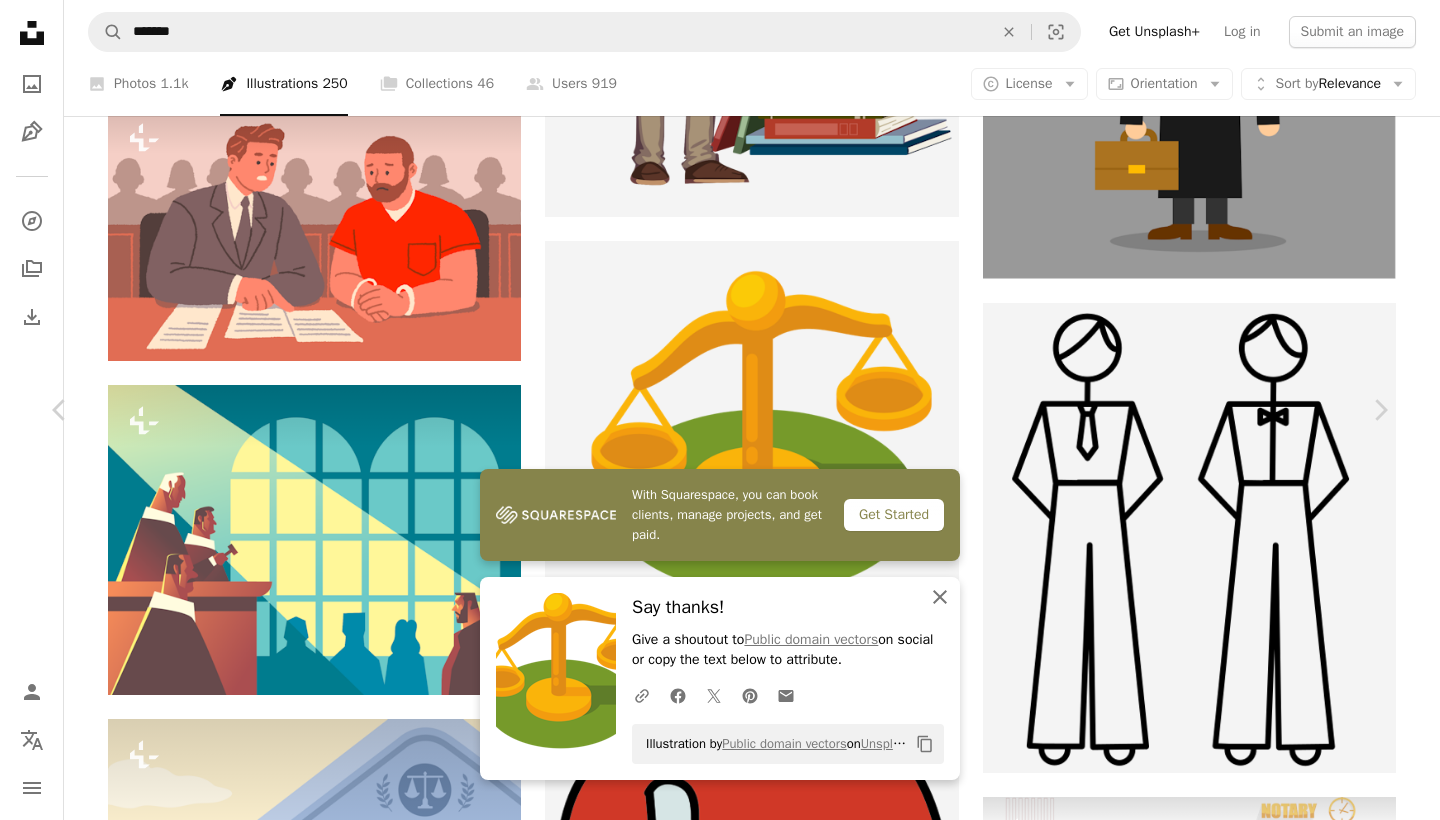 click 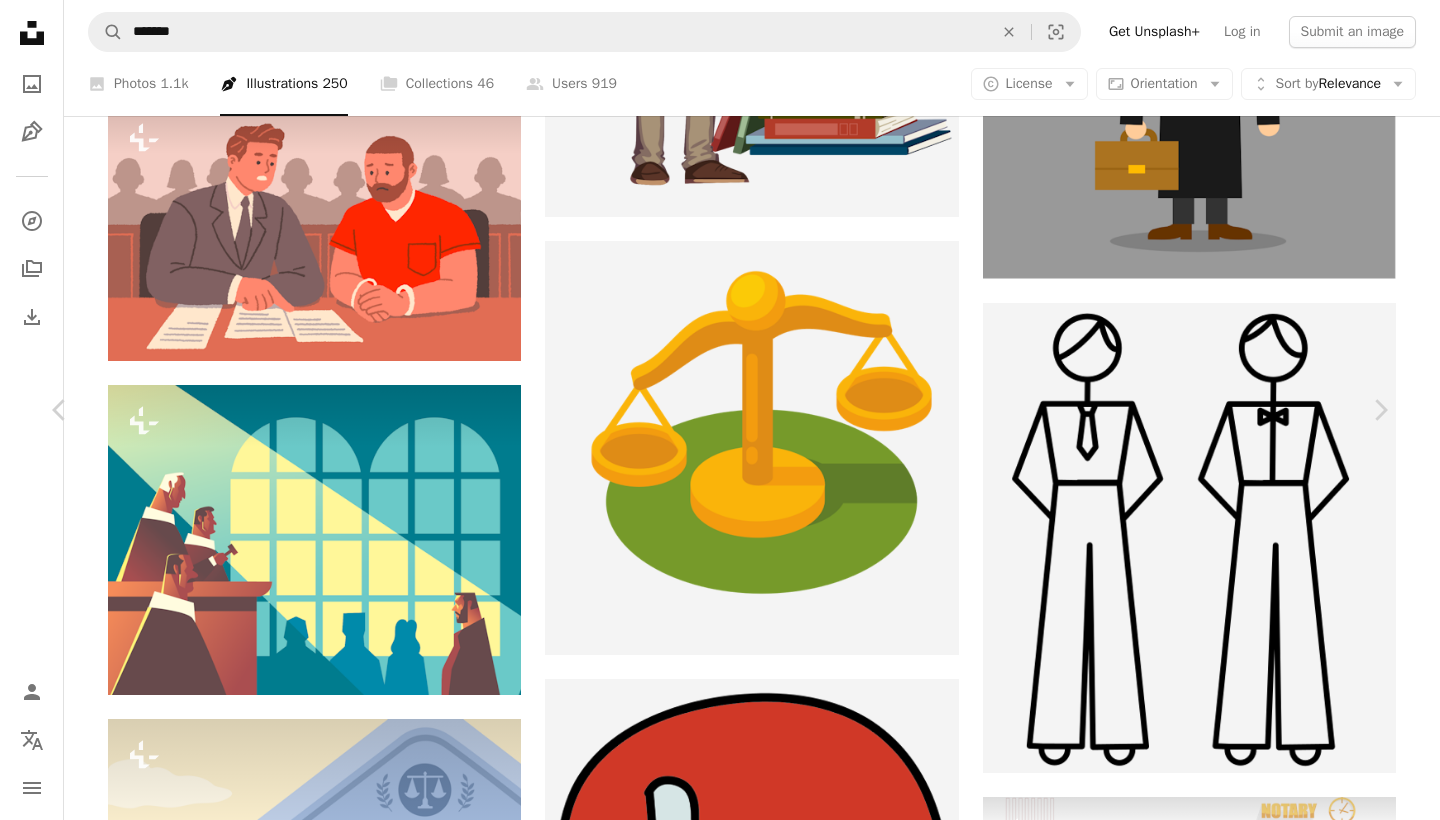 scroll, scrollTop: 1477, scrollLeft: 0, axis: vertical 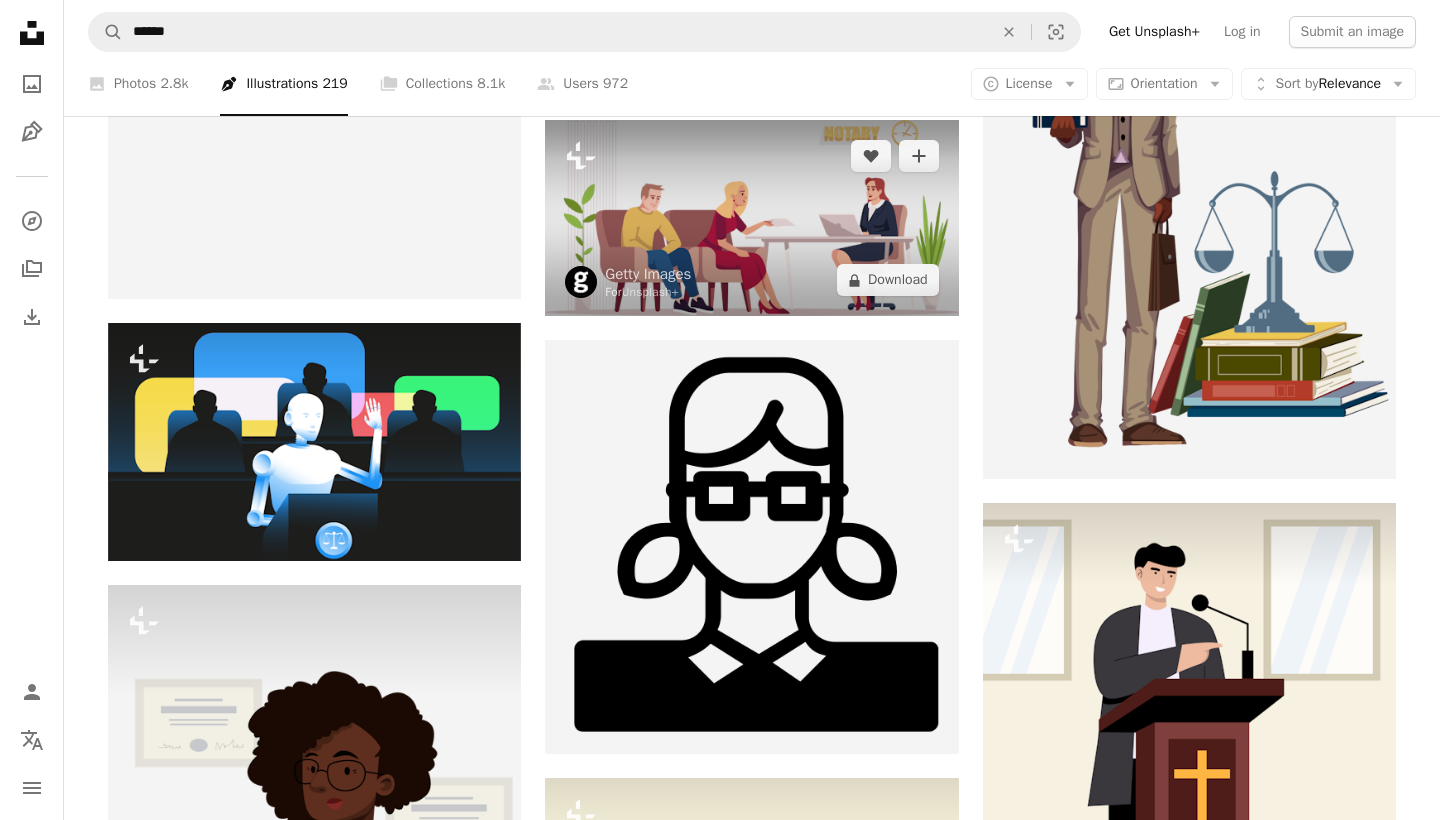 click at bounding box center [751, 218] 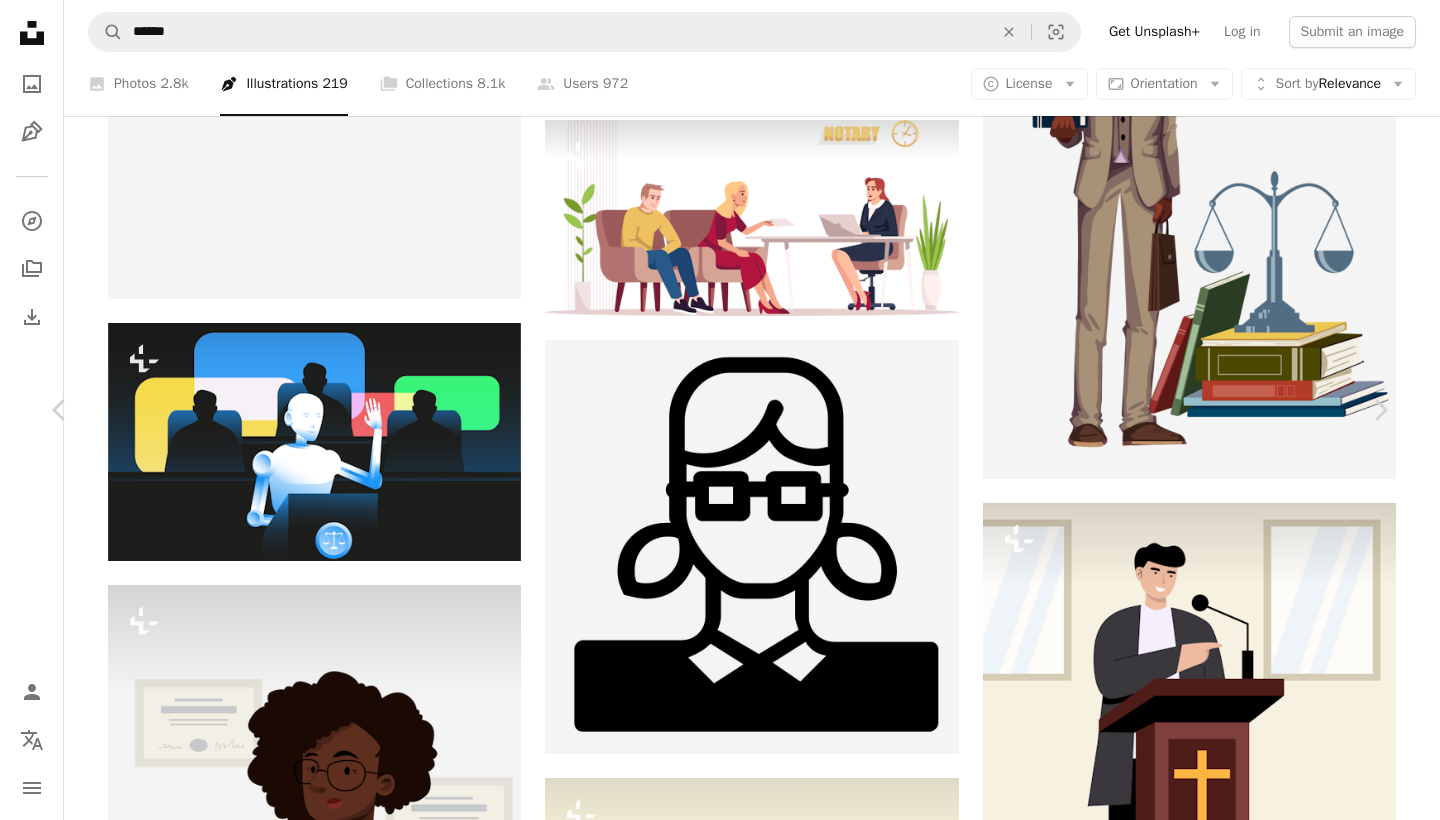 click on "A lock Download" at bounding box center [1229, 3419] 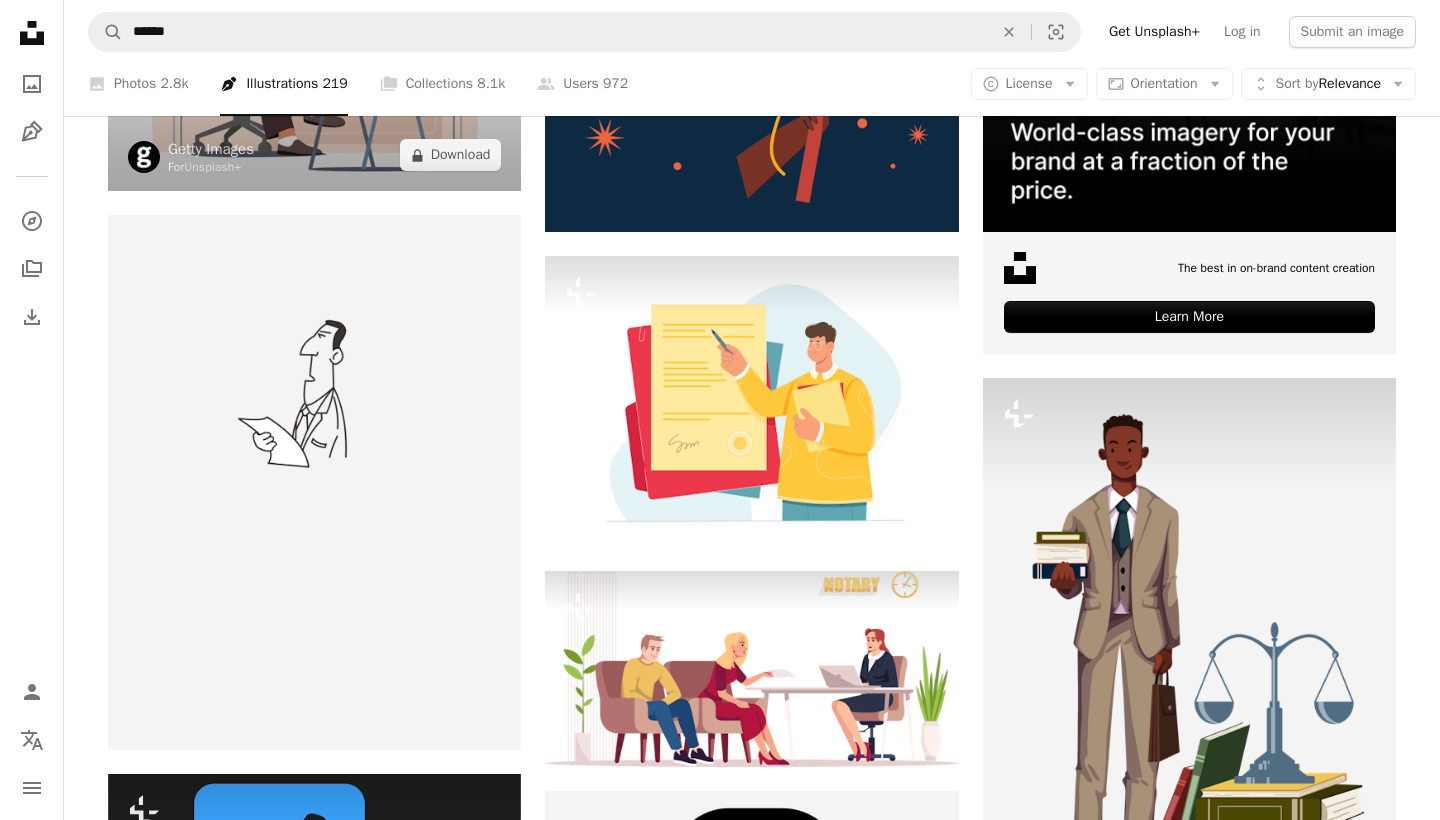 scroll, scrollTop: 448, scrollLeft: 0, axis: vertical 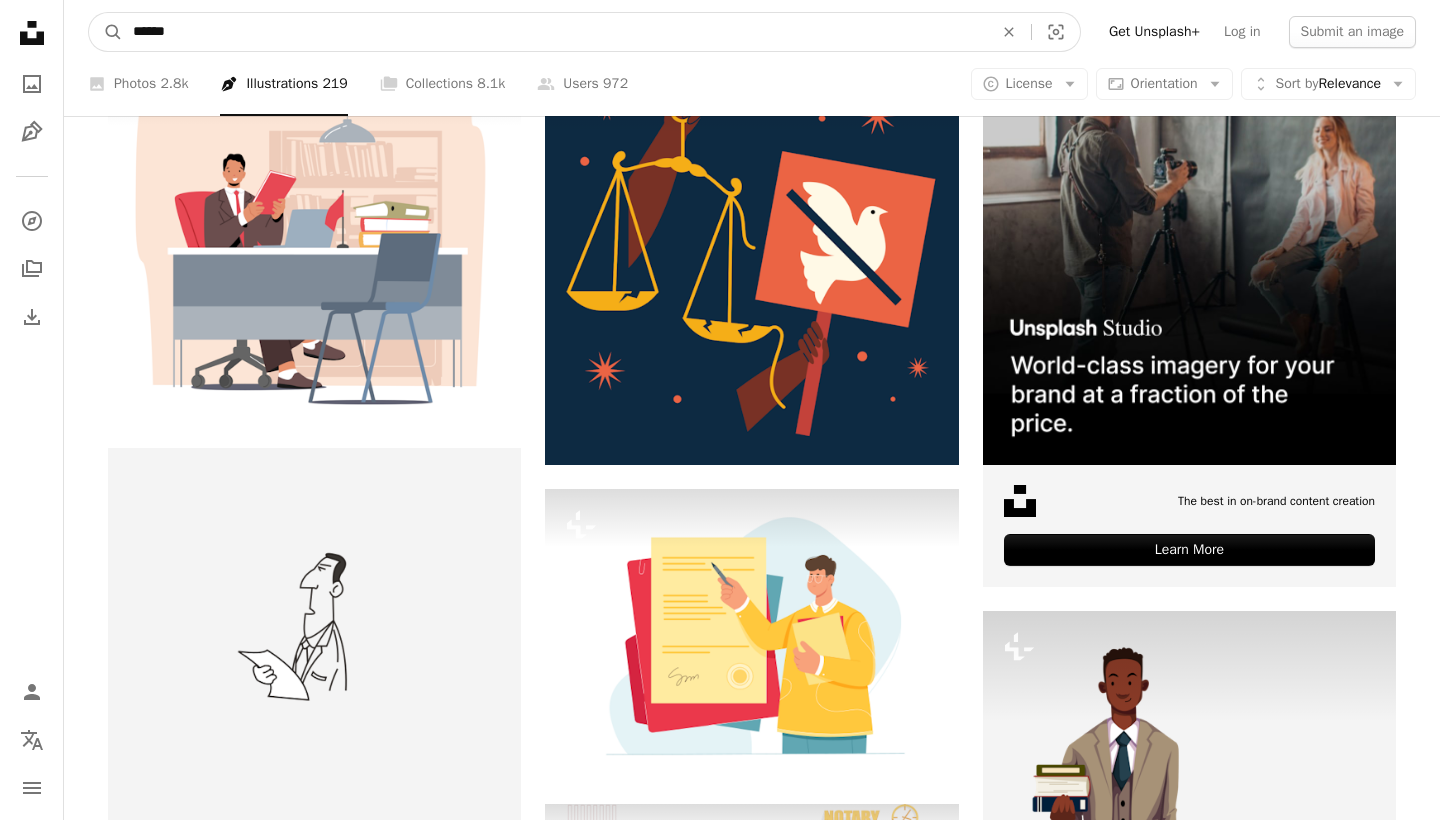 click on "******" at bounding box center [555, 32] 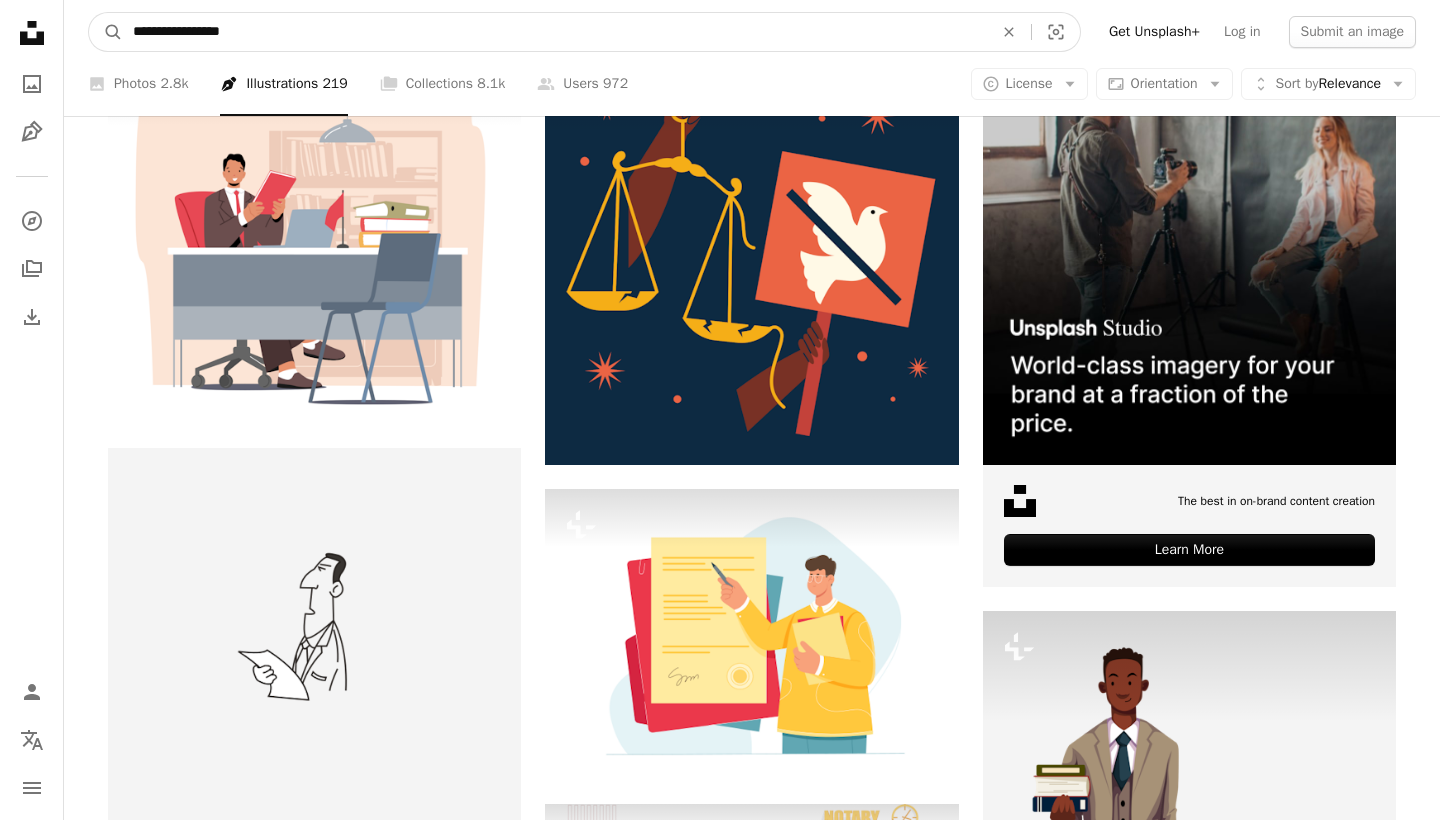 type on "**********" 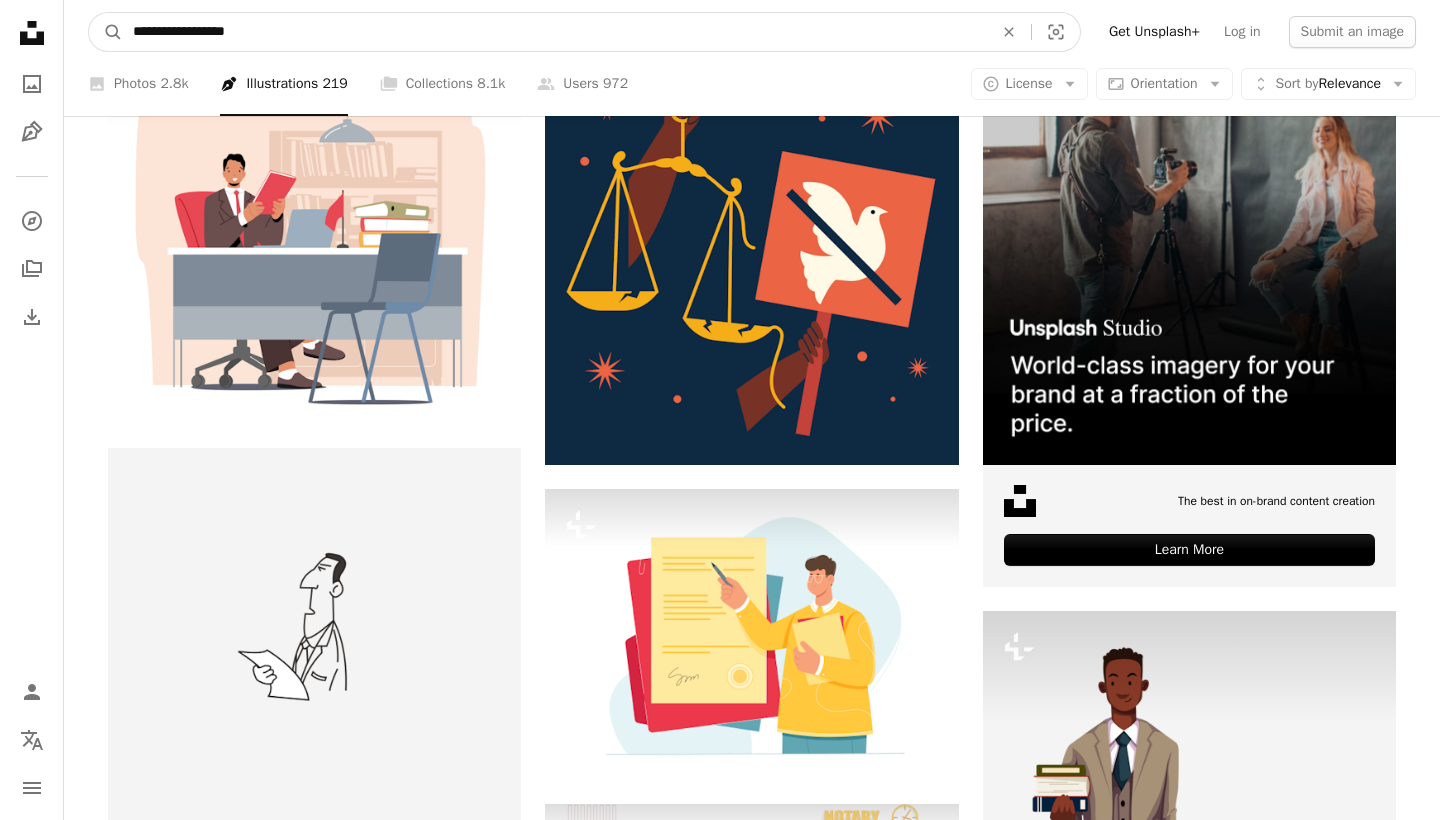 click on "A magnifying glass" at bounding box center (106, 32) 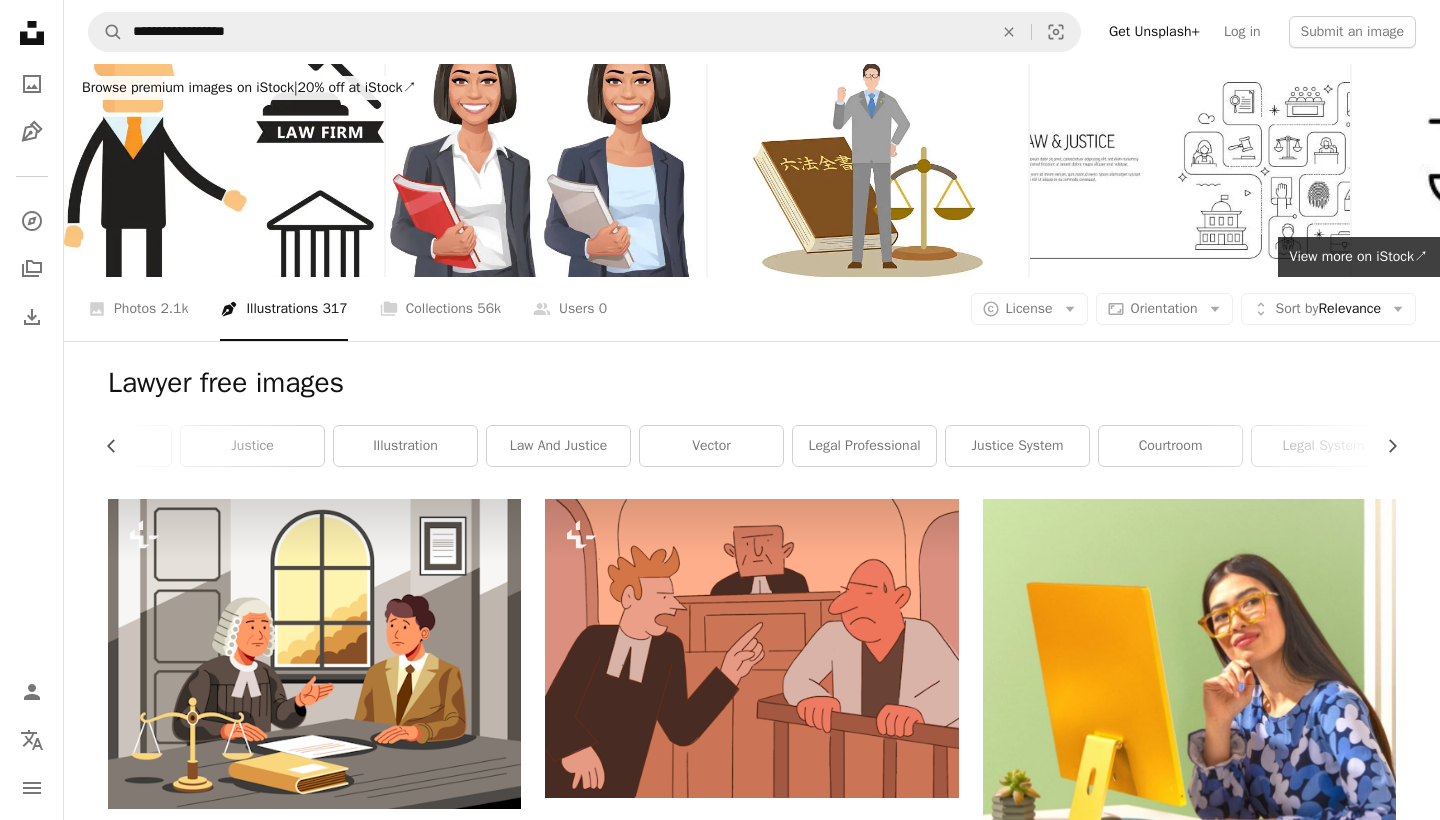 scroll, scrollTop: 0, scrollLeft: 0, axis: both 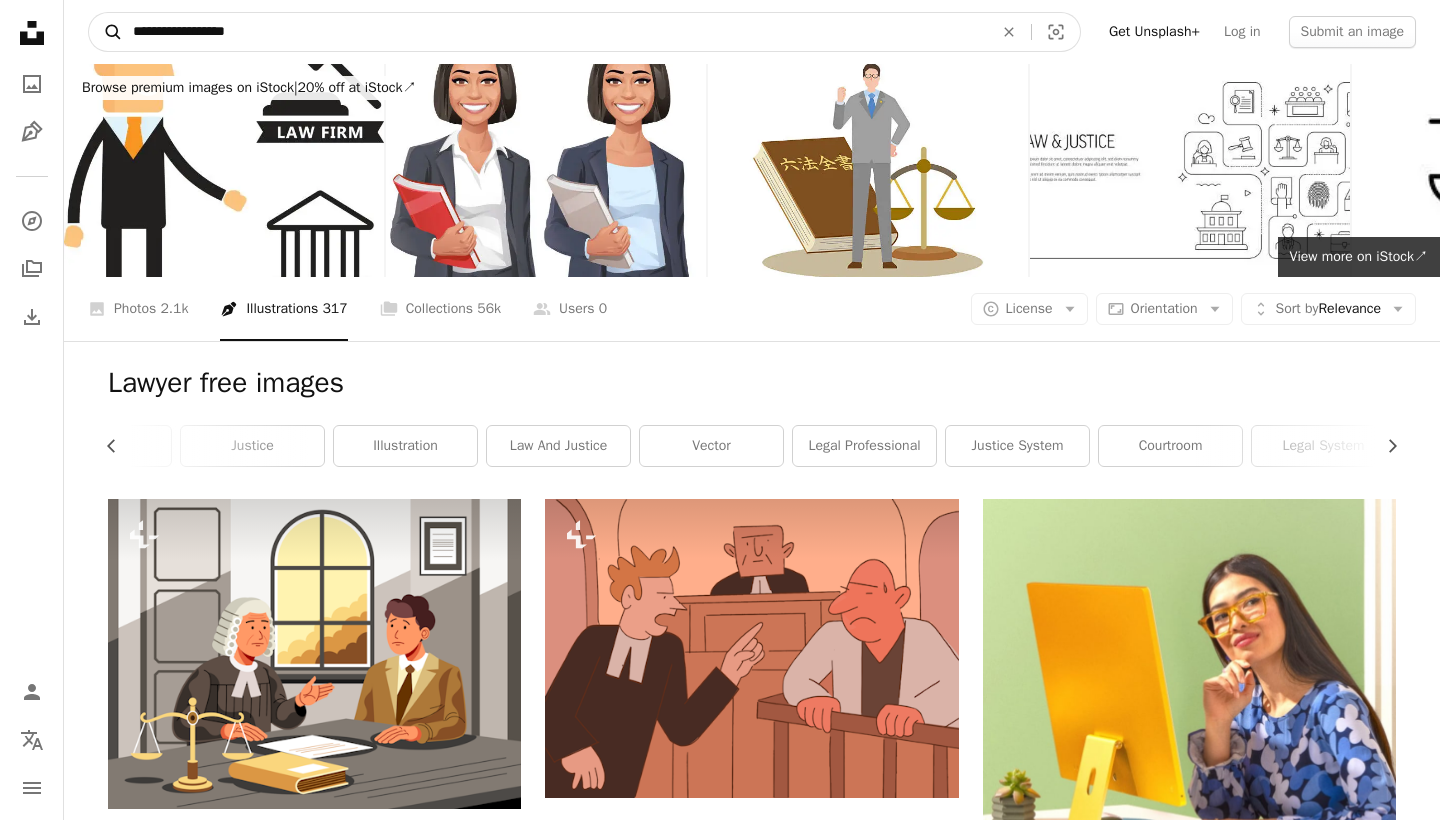 drag, startPoint x: 273, startPoint y: 32, endPoint x: 109, endPoint y: 24, distance: 164.195 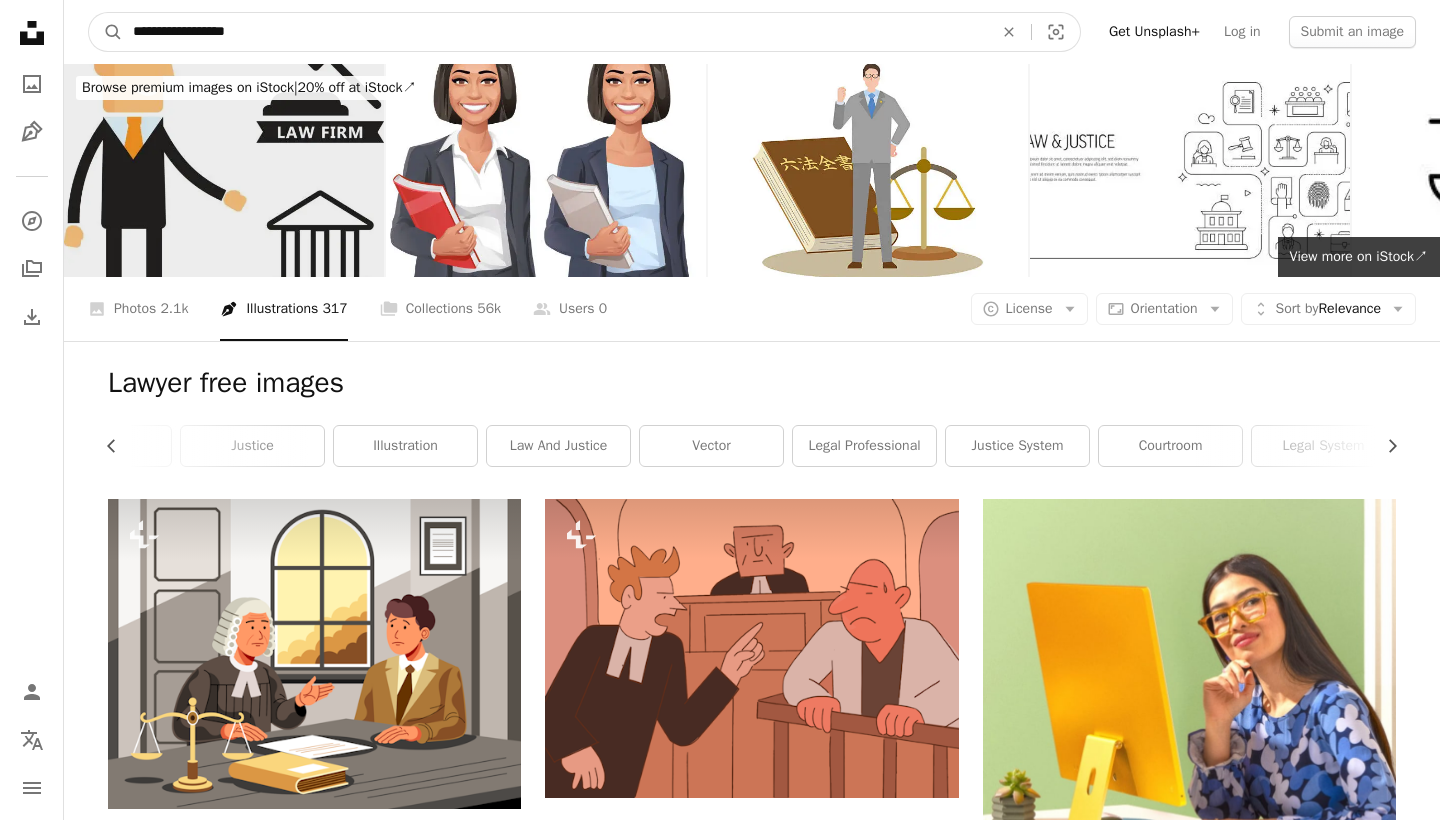scroll, scrollTop: 0, scrollLeft: 0, axis: both 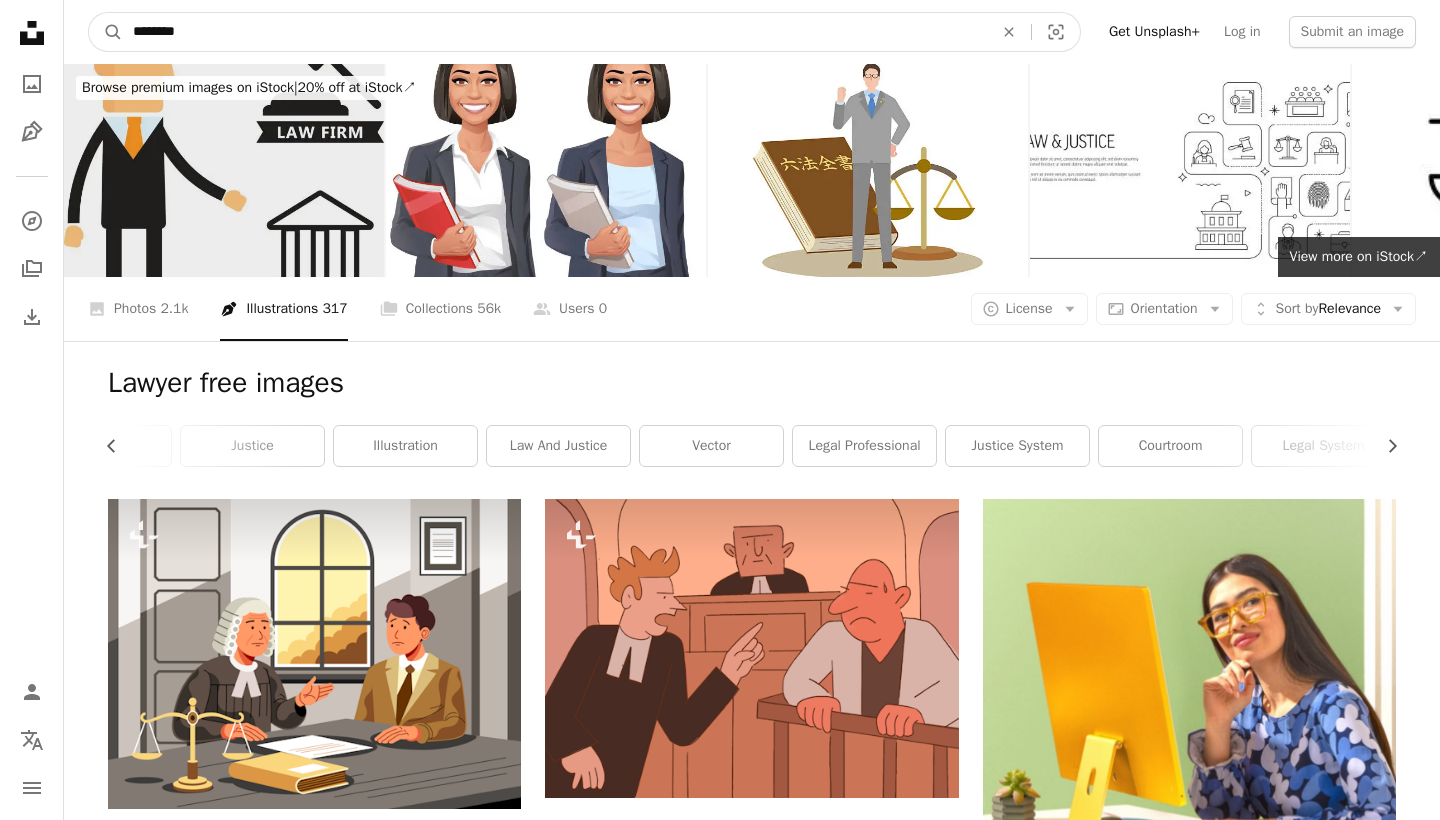 type on "*********" 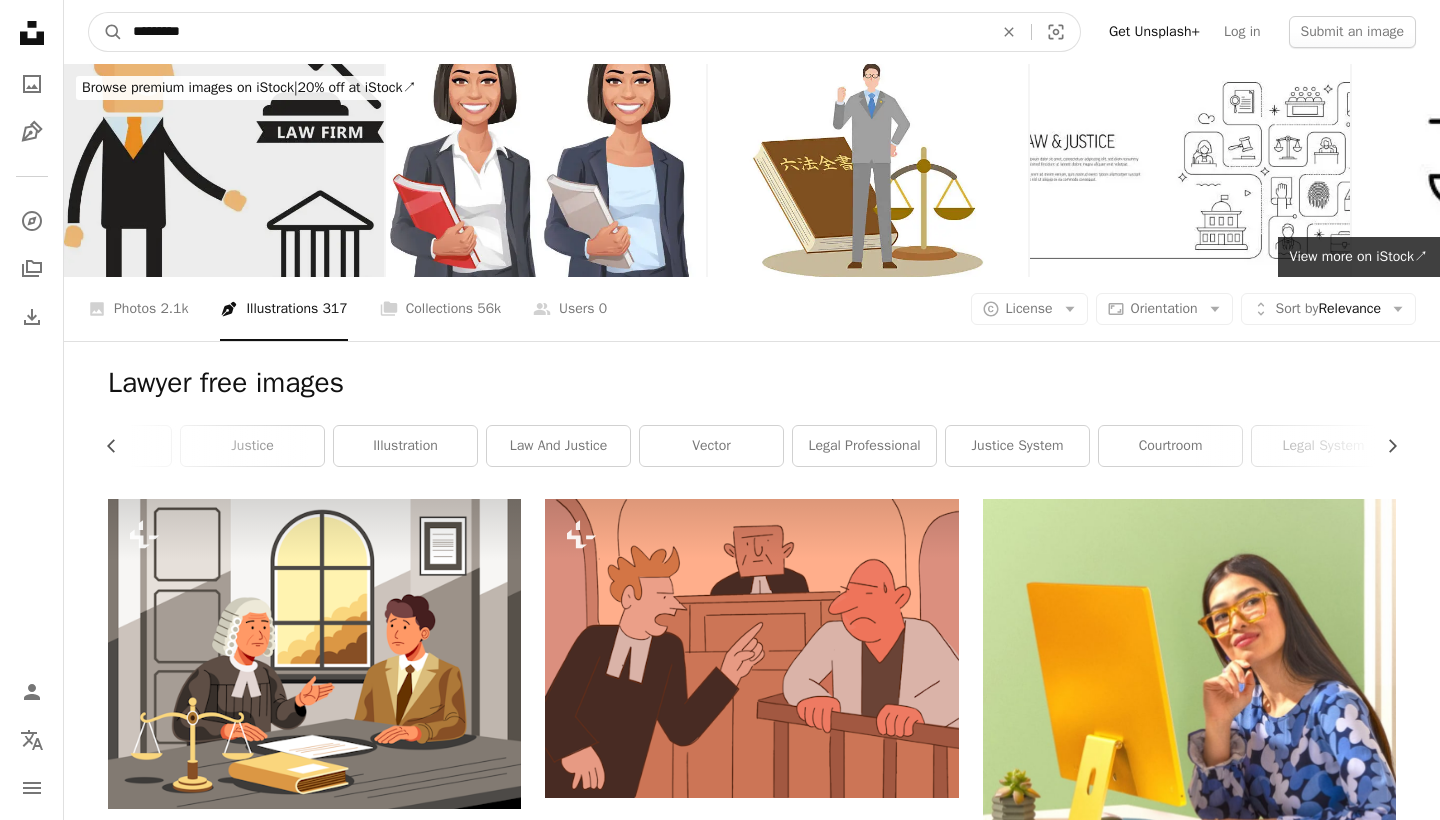 click on "A magnifying glass" at bounding box center [106, 32] 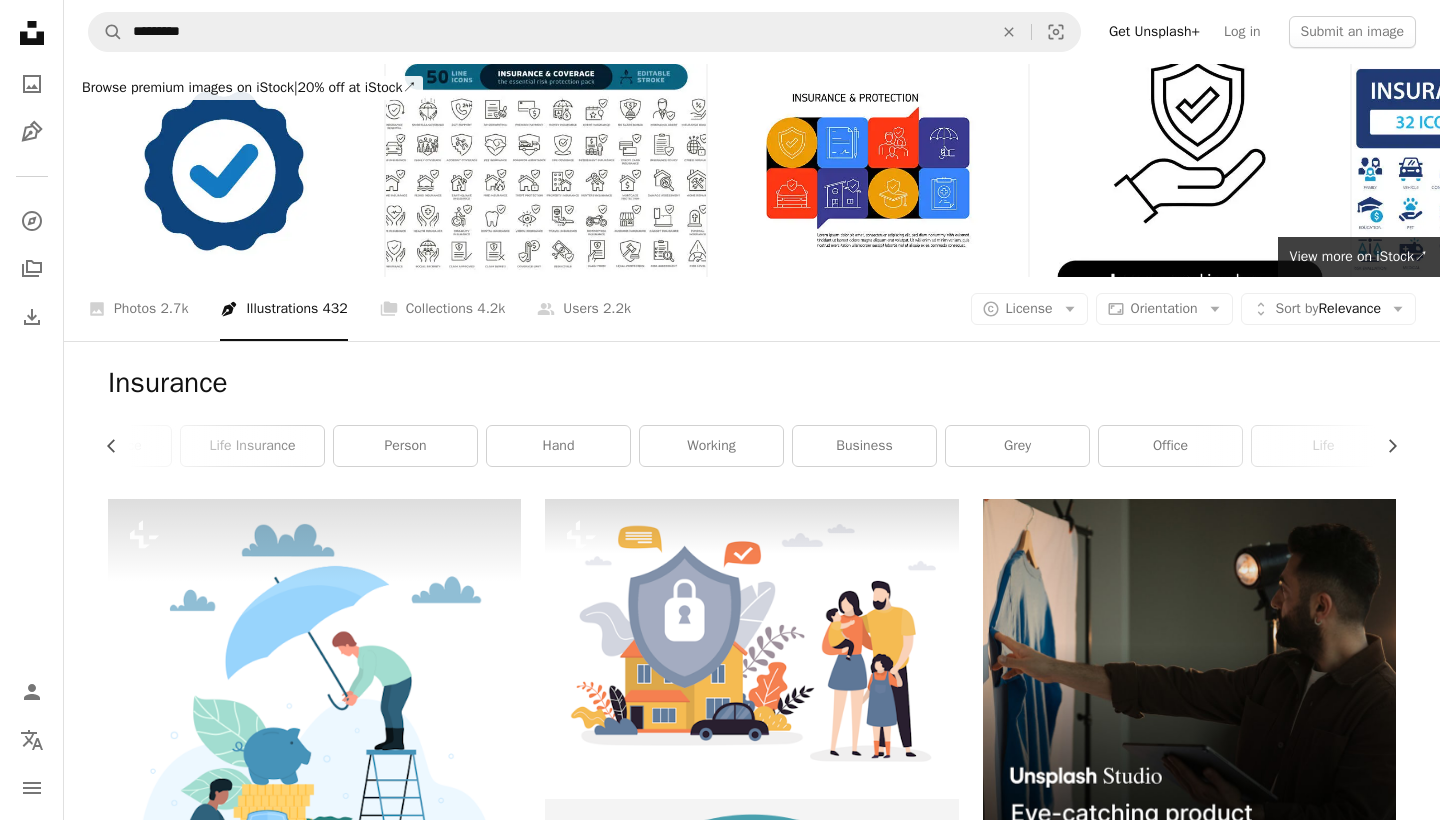 scroll, scrollTop: 0, scrollLeft: 0, axis: both 